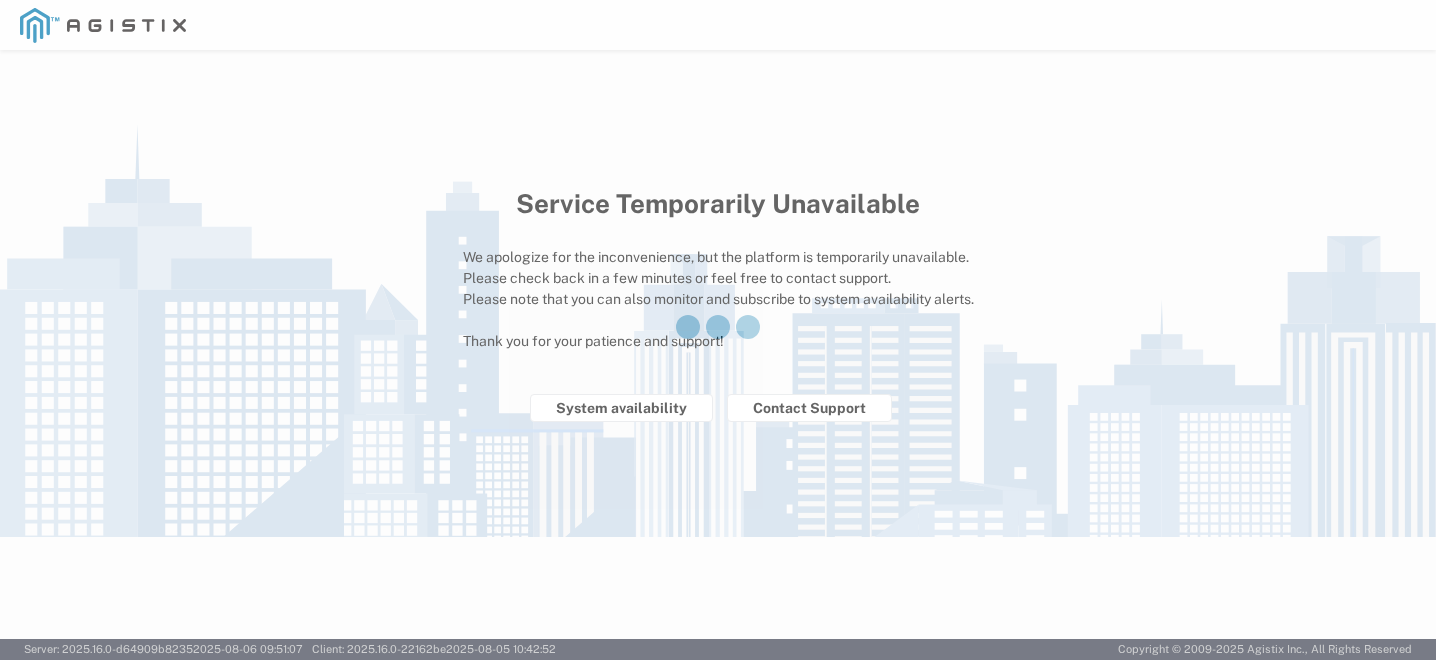 scroll, scrollTop: 0, scrollLeft: 0, axis: both 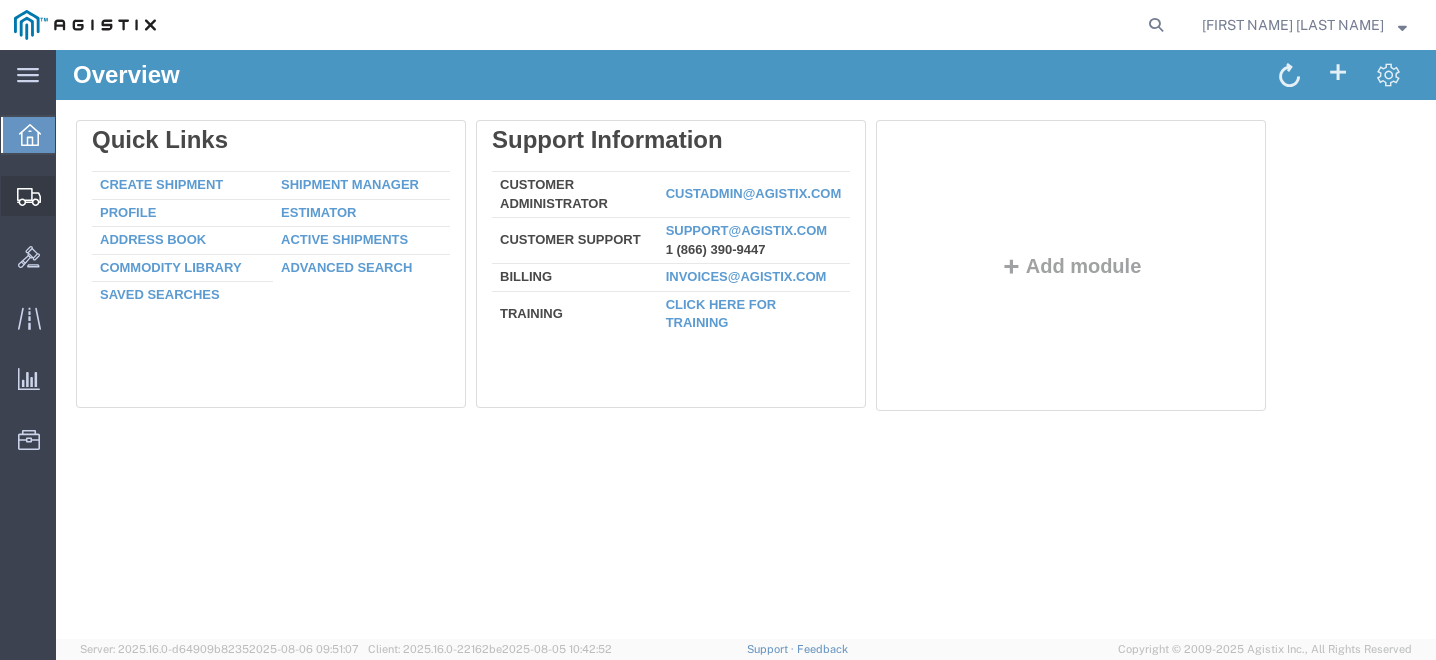 click on "Shipments" 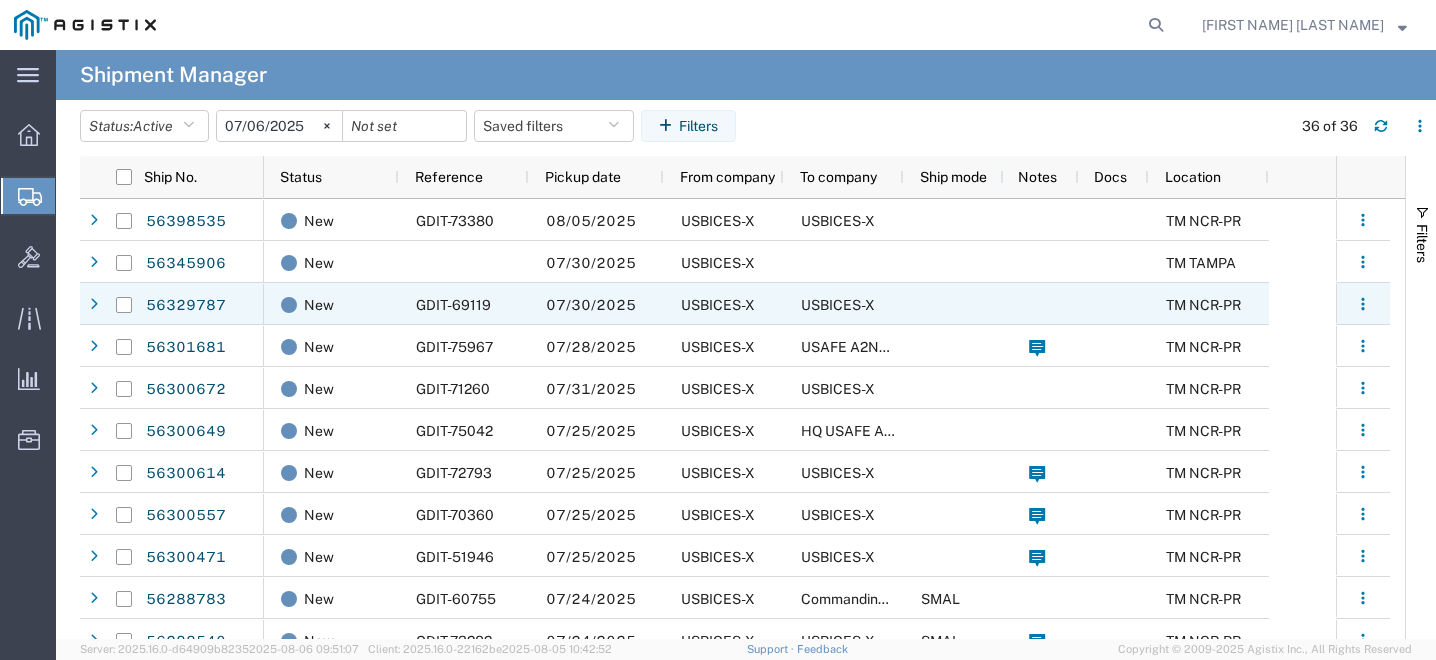 scroll, scrollTop: 300, scrollLeft: 0, axis: vertical 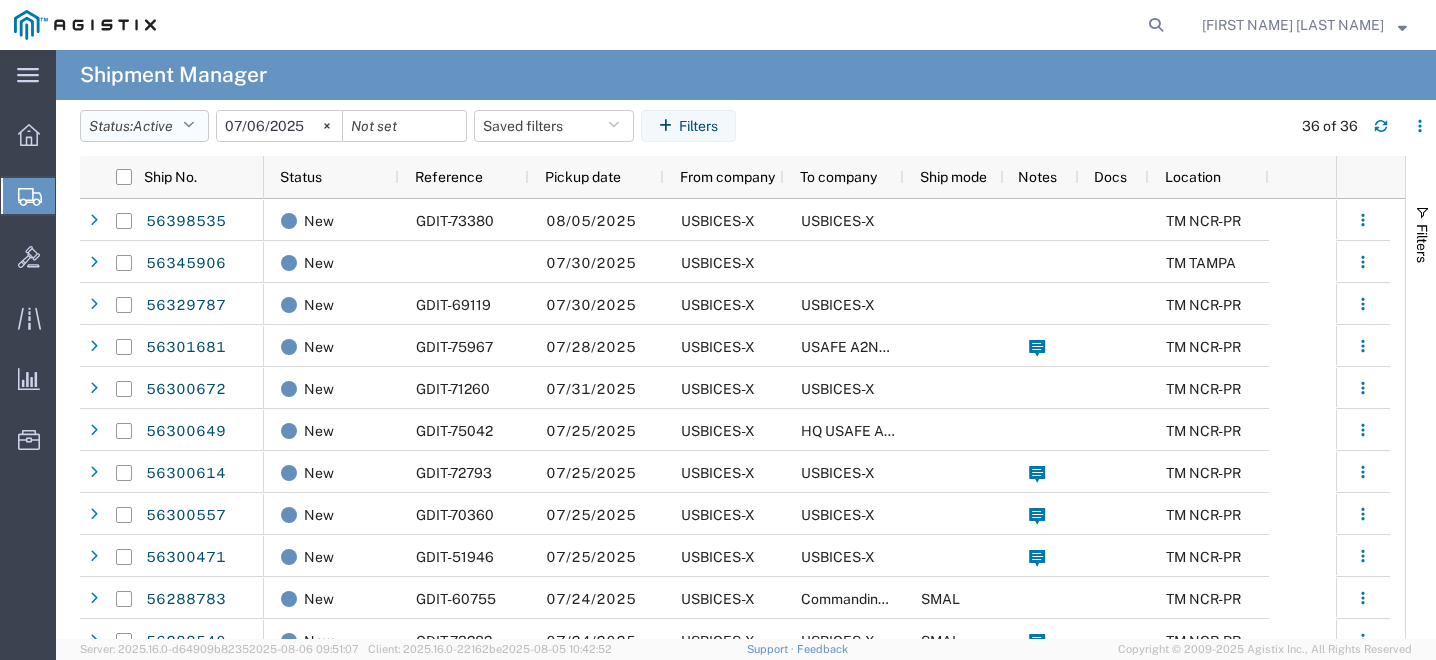 click 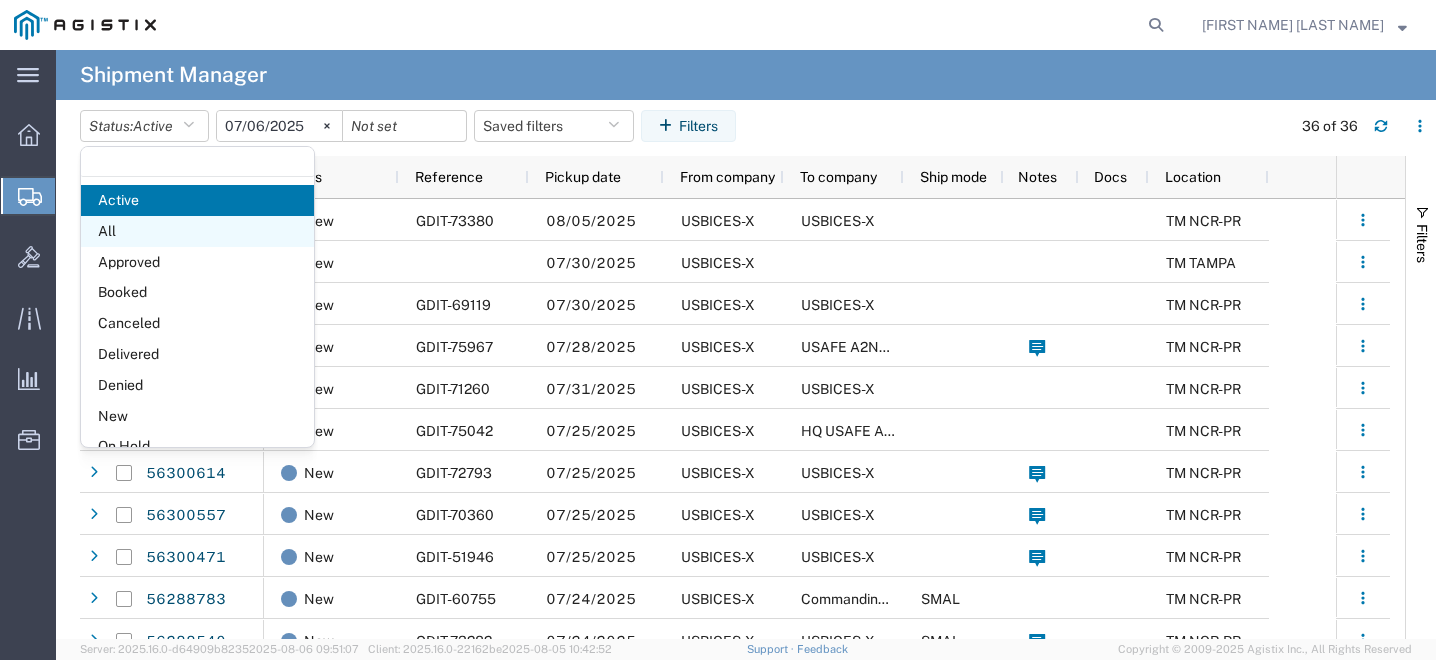 click on "All" 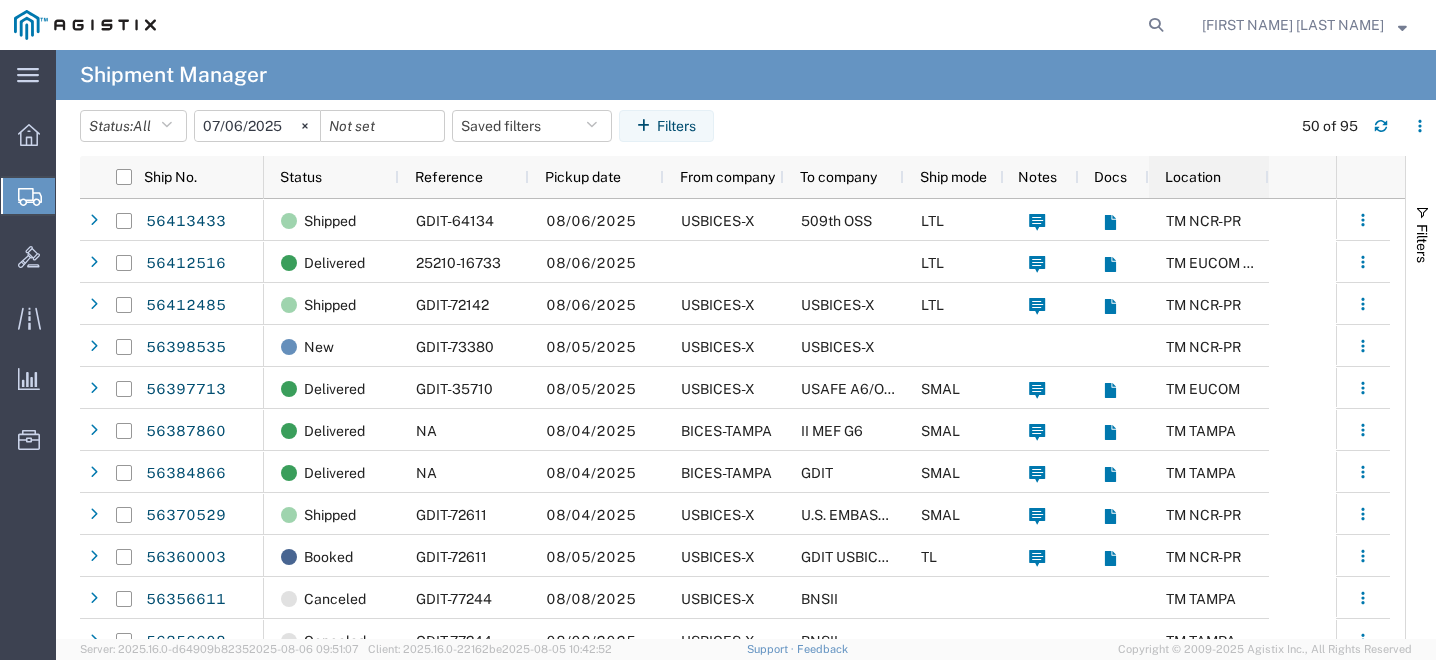 click on "Location" 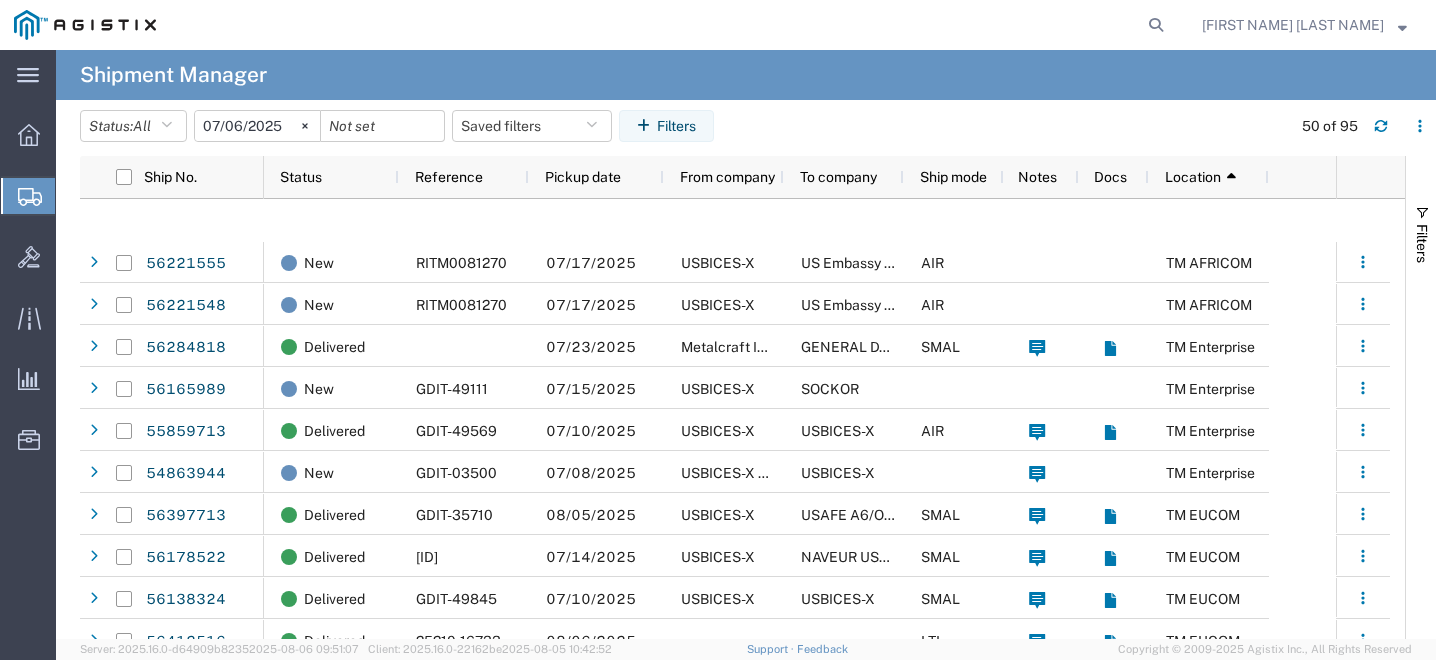 scroll, scrollTop: 499, scrollLeft: 0, axis: vertical 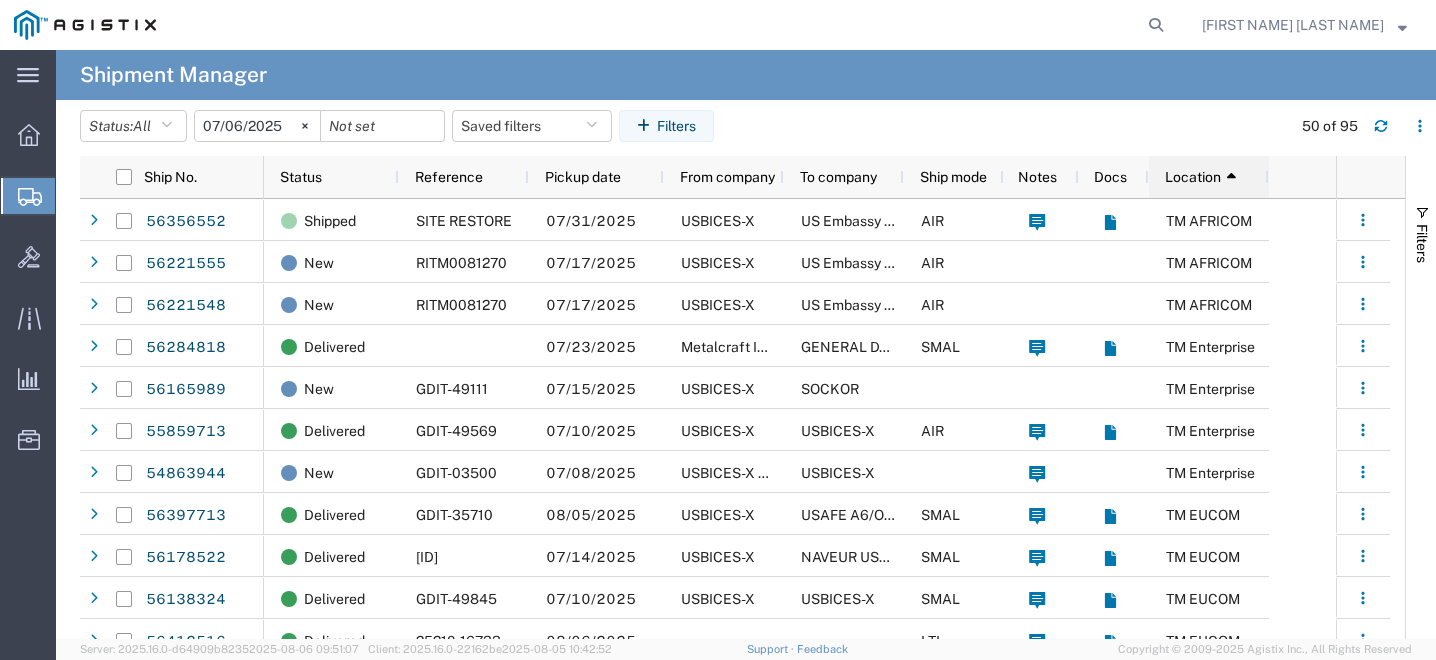 click 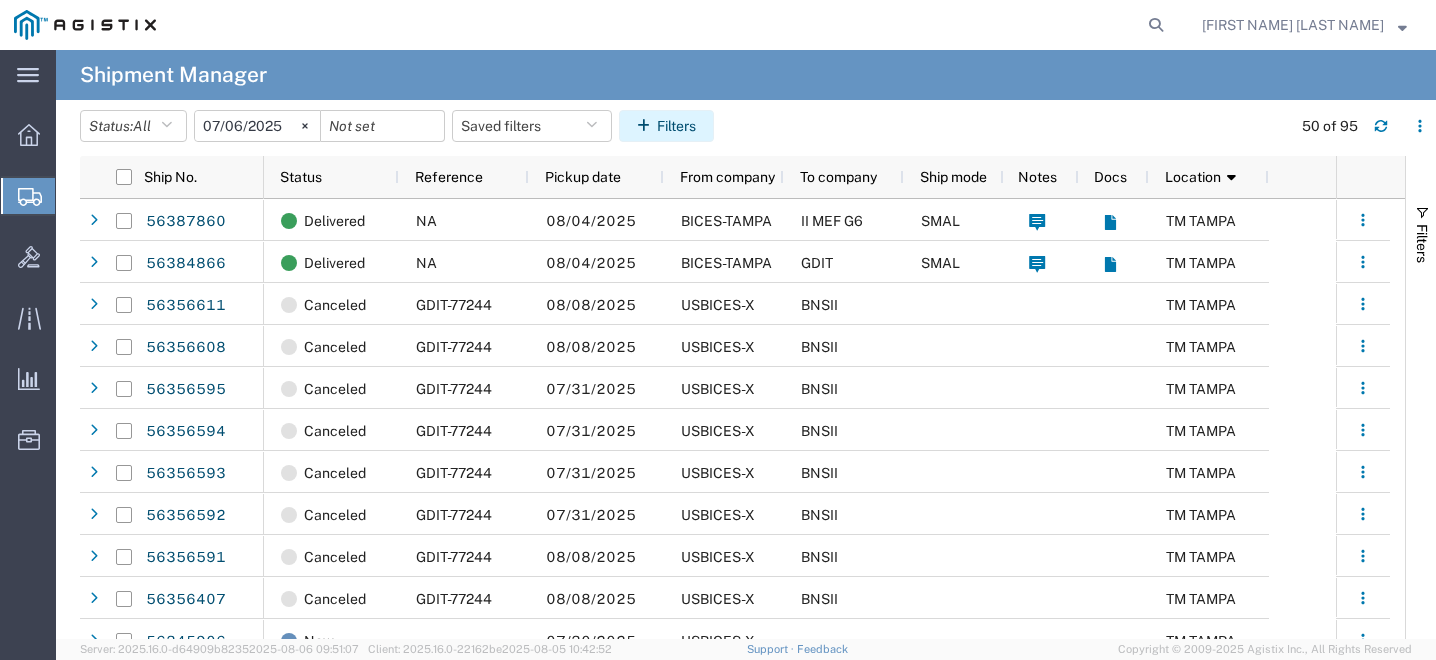 click on "Filters" 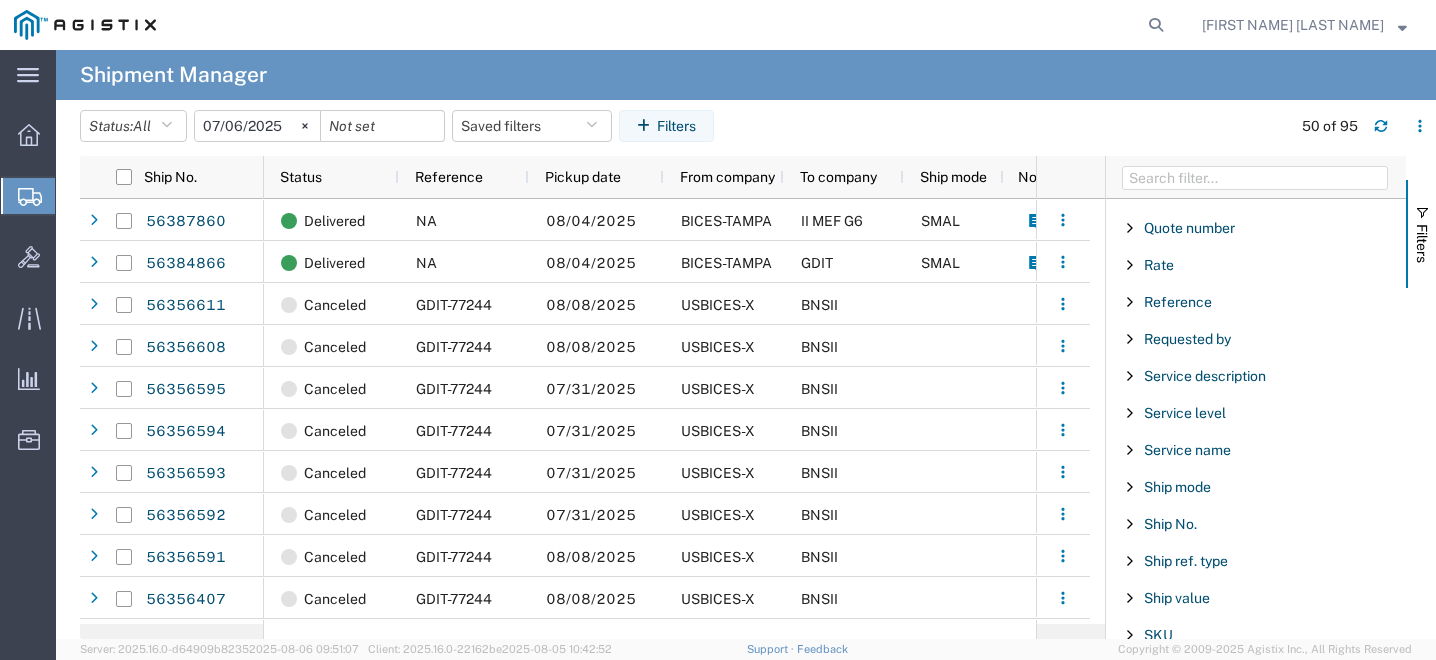 scroll, scrollTop: 1699, scrollLeft: 0, axis: vertical 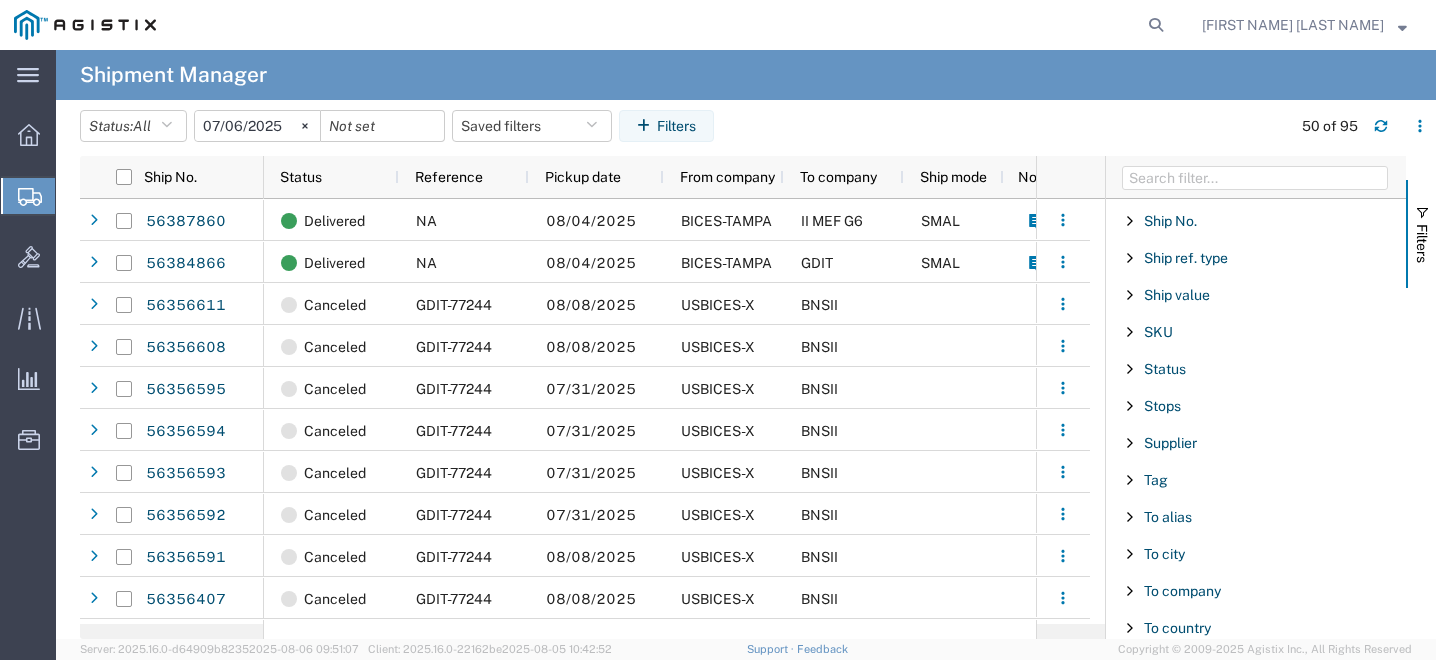 click at bounding box center [1130, 369] 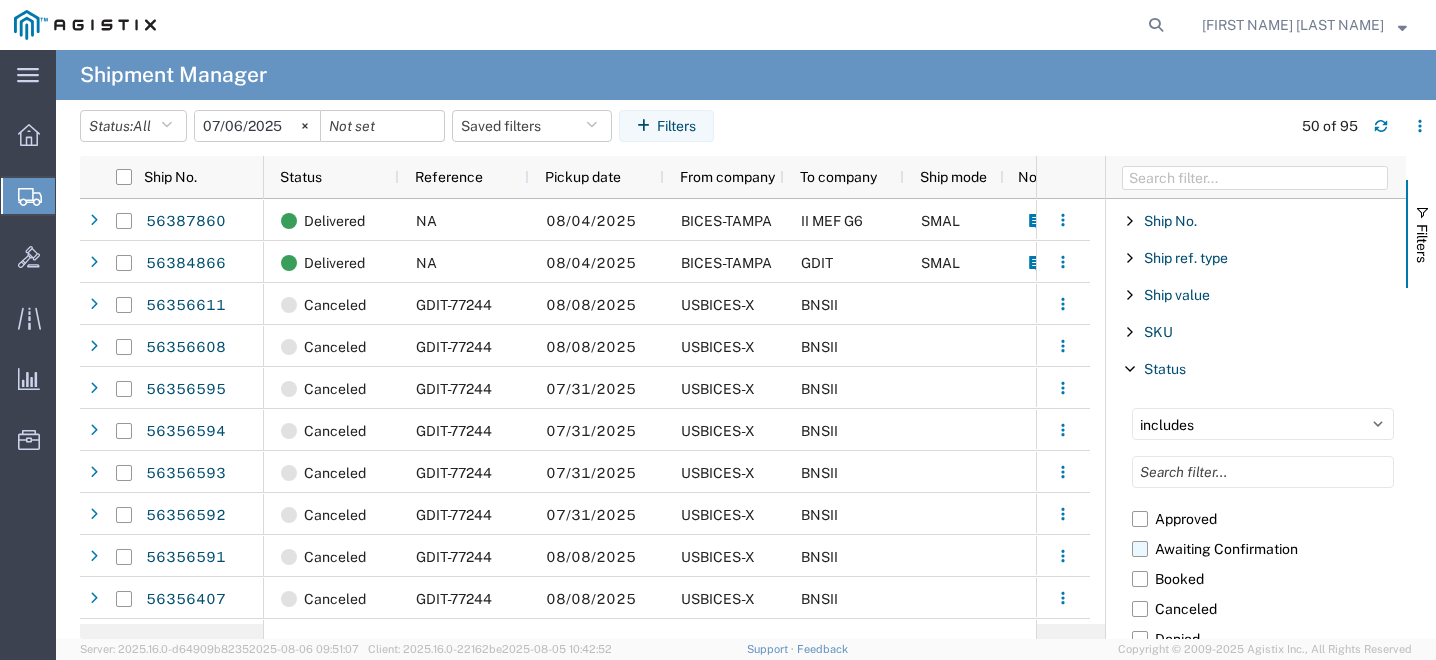 scroll, scrollTop: 1797, scrollLeft: 0, axis: vertical 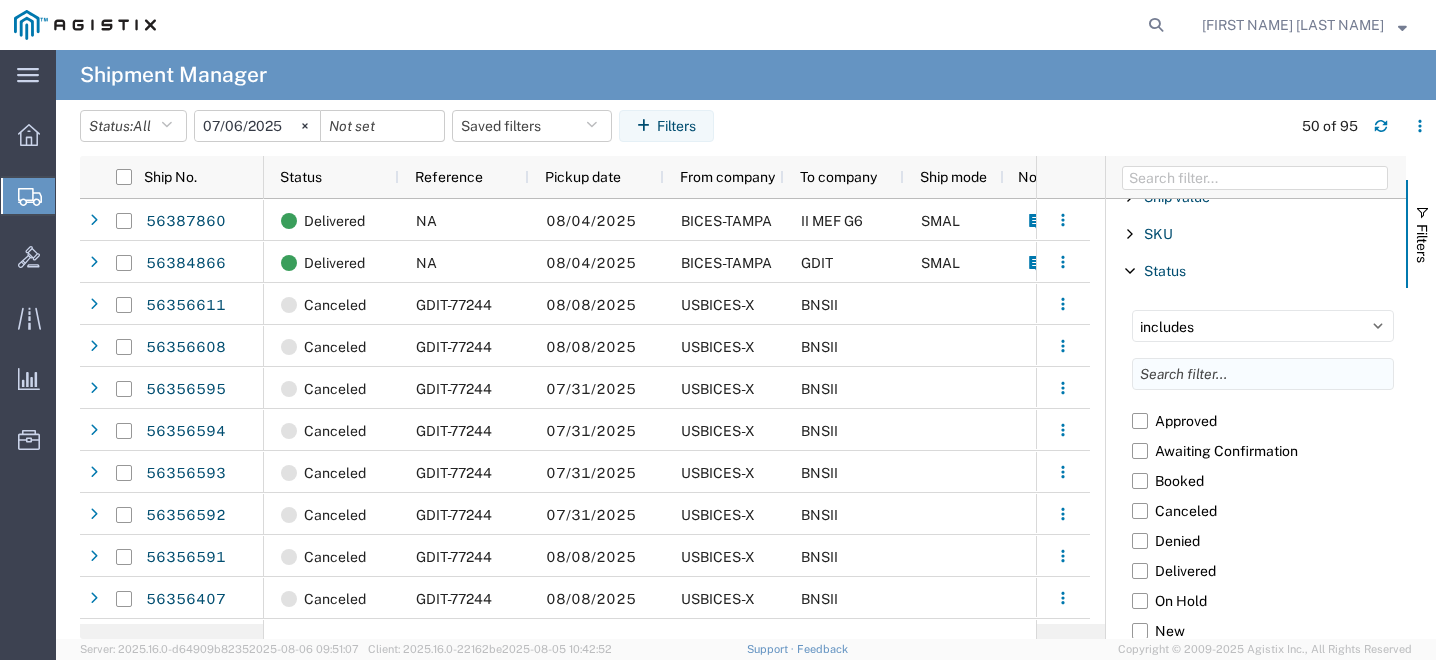 click at bounding box center (1263, 374) 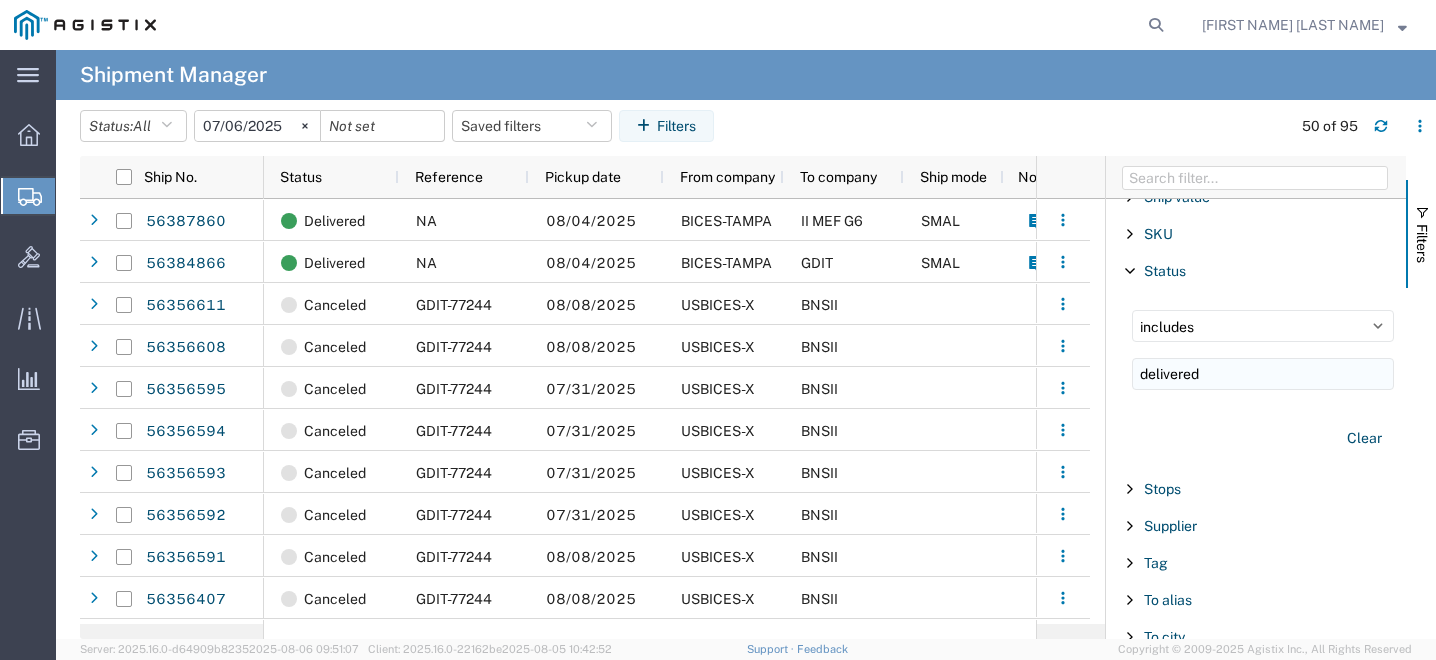 type on "delivered" 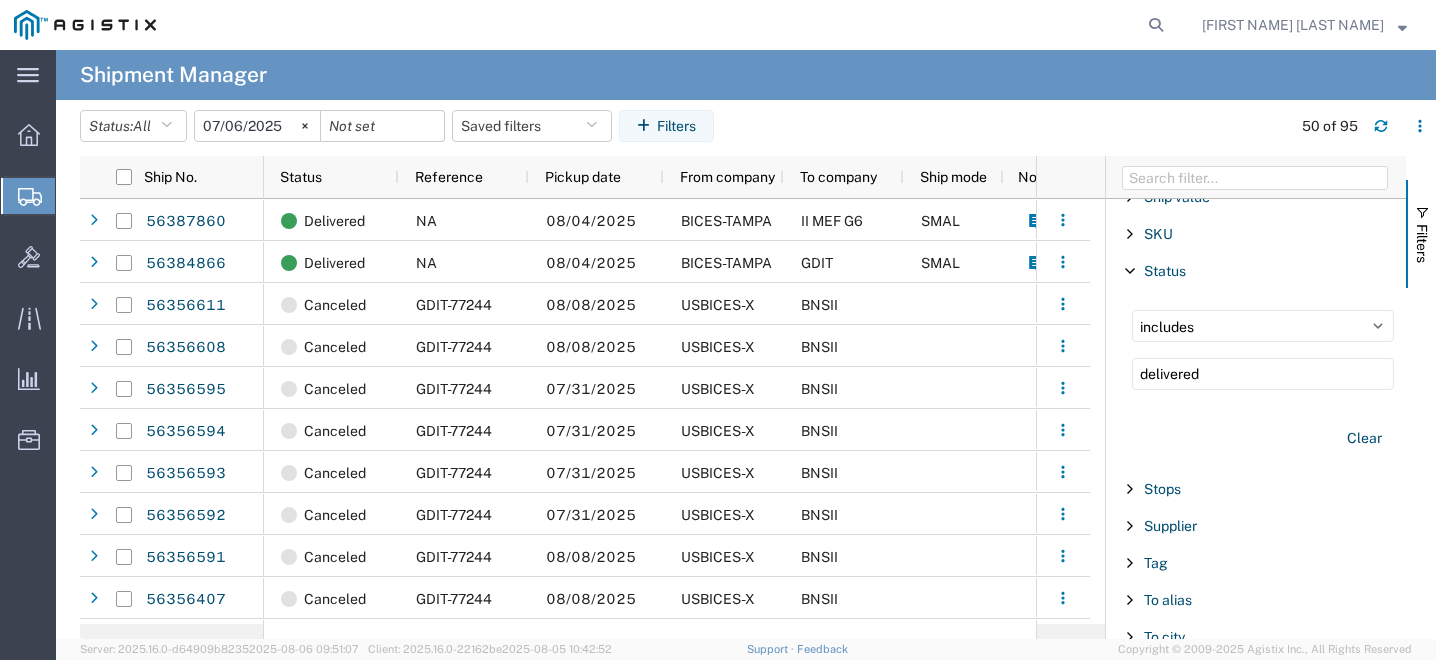 click on "Status:  All Active All Approved Booked Canceled Delivered Denied New On Hold Pending Returned Shipped [DATE]
Saved filters   Filters" 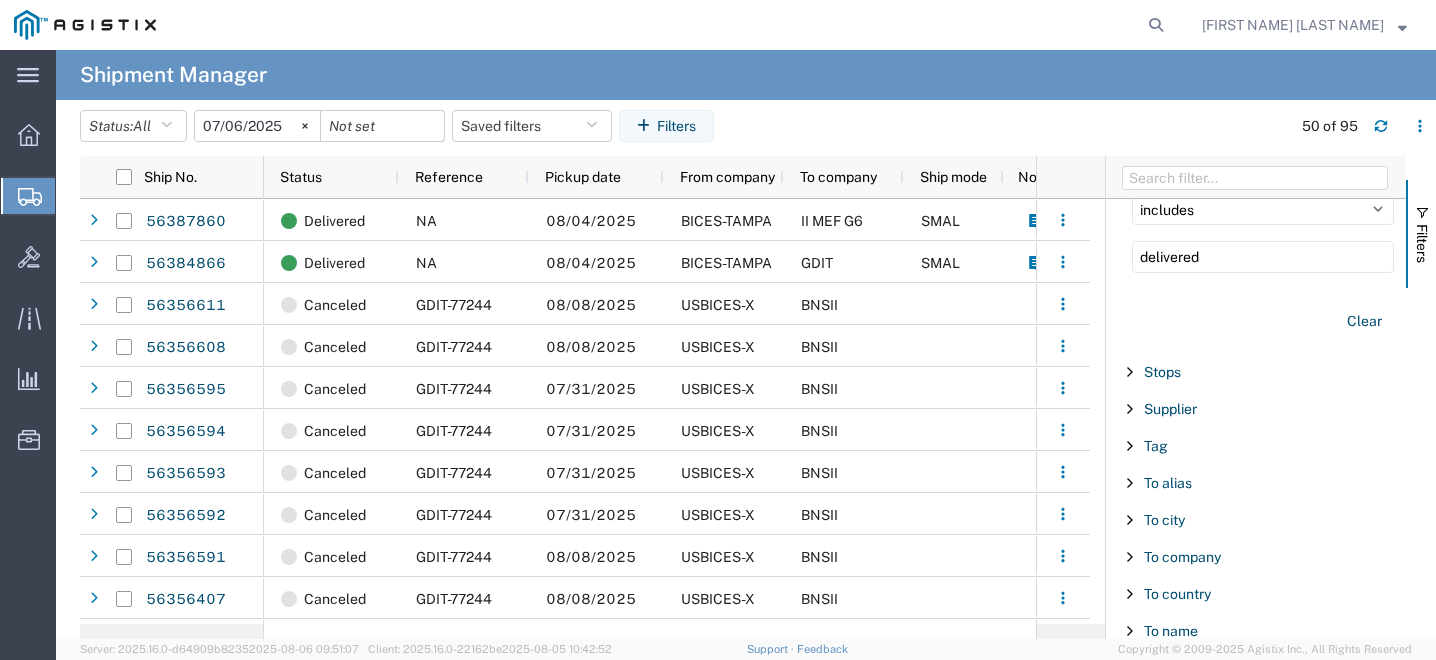 scroll, scrollTop: 2116, scrollLeft: 0, axis: vertical 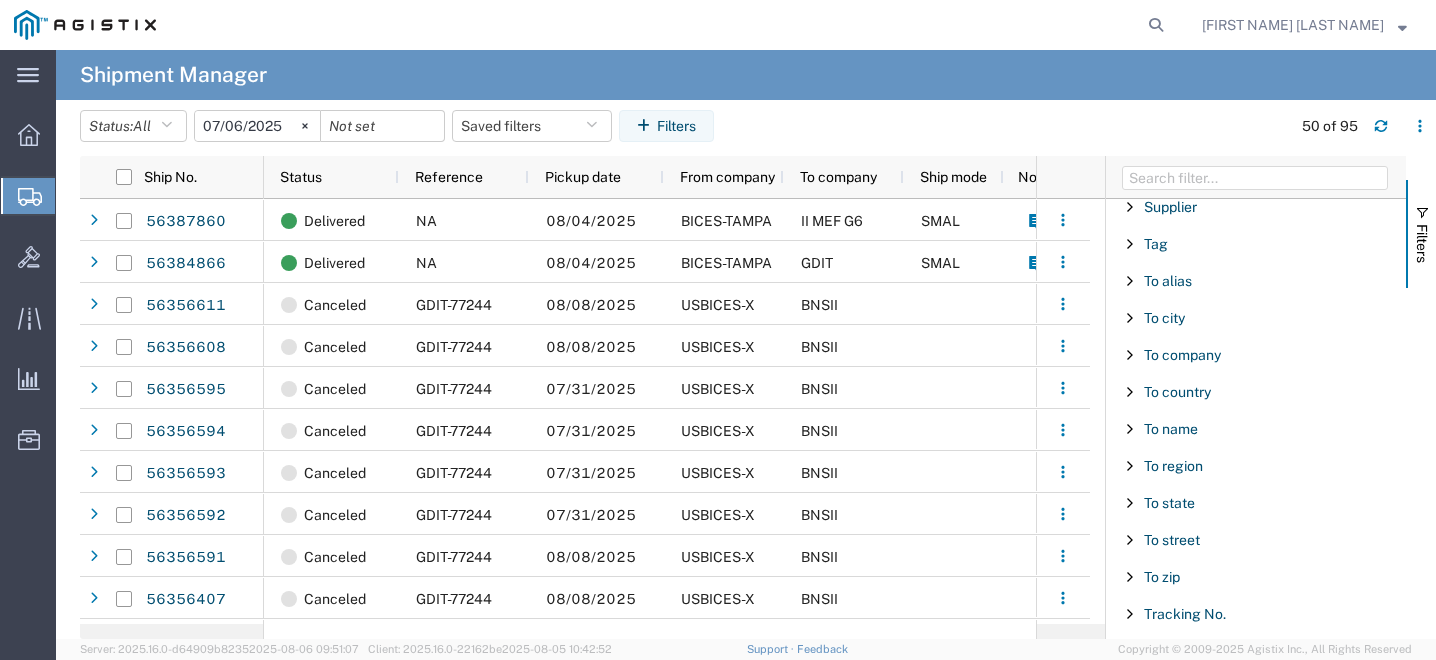 click at bounding box center (1130, 392) 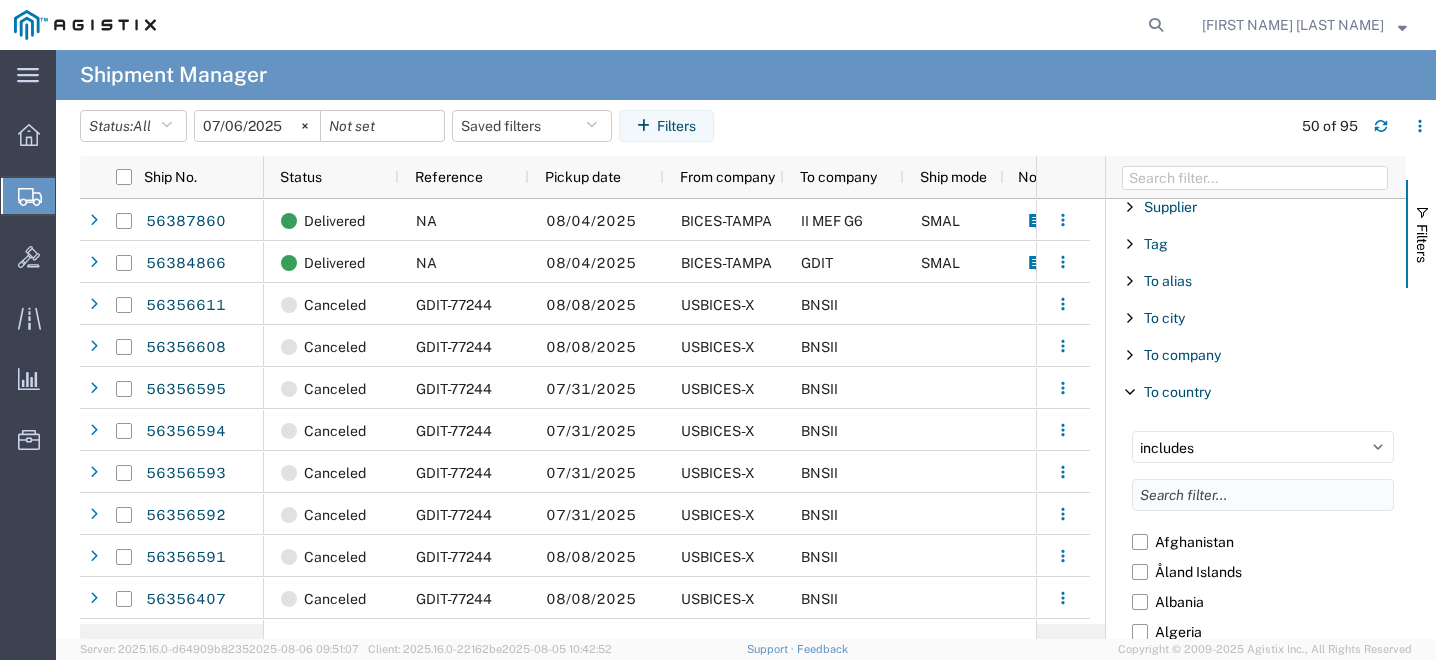 click at bounding box center (1263, 495) 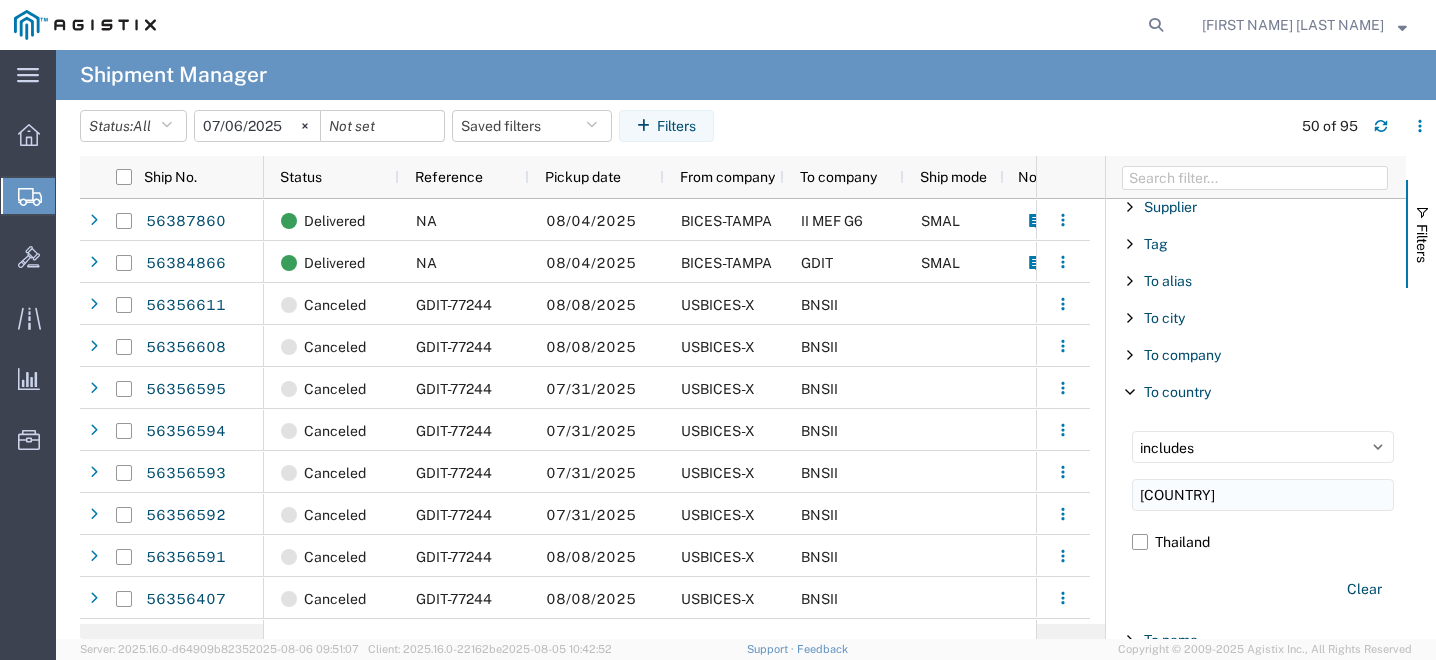 type on "[COUNTRY]" 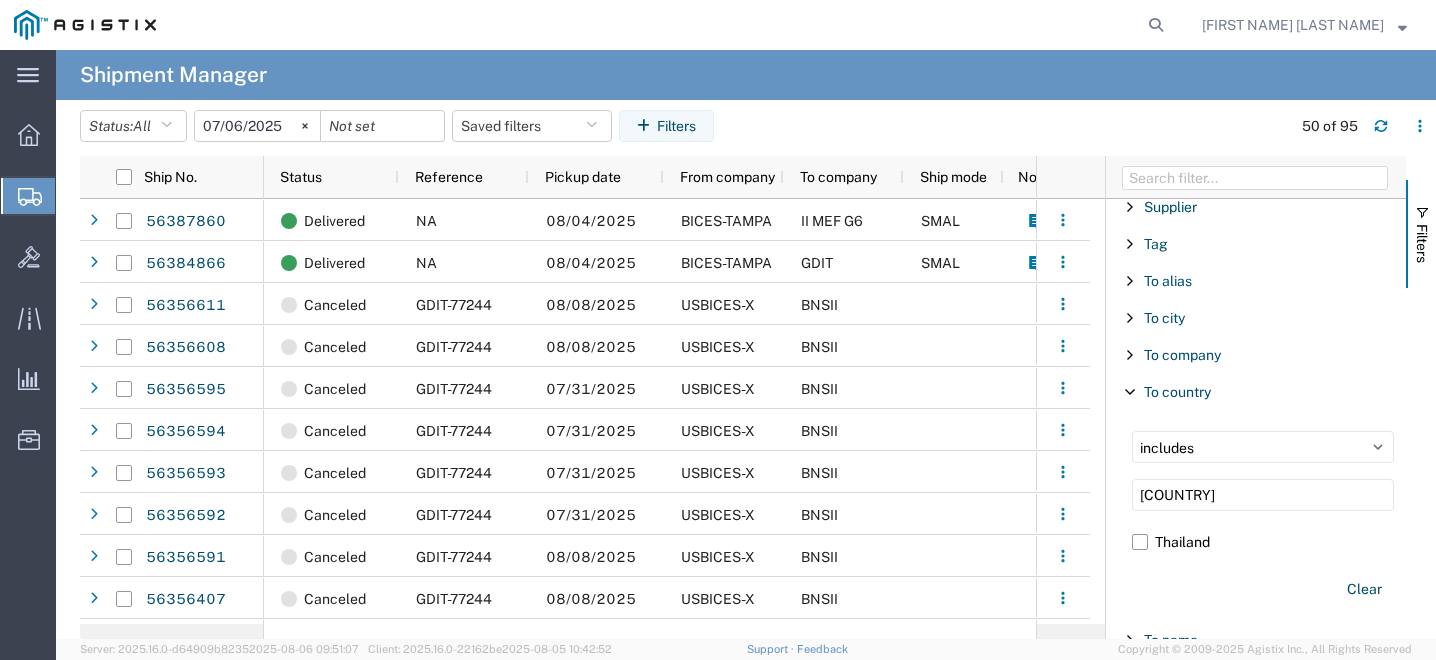 click on "Status:  All Active All Approved Booked Canceled Delivered Denied New On Hold Pending Returned Shipped [DATE]
Saved filters   Filters" 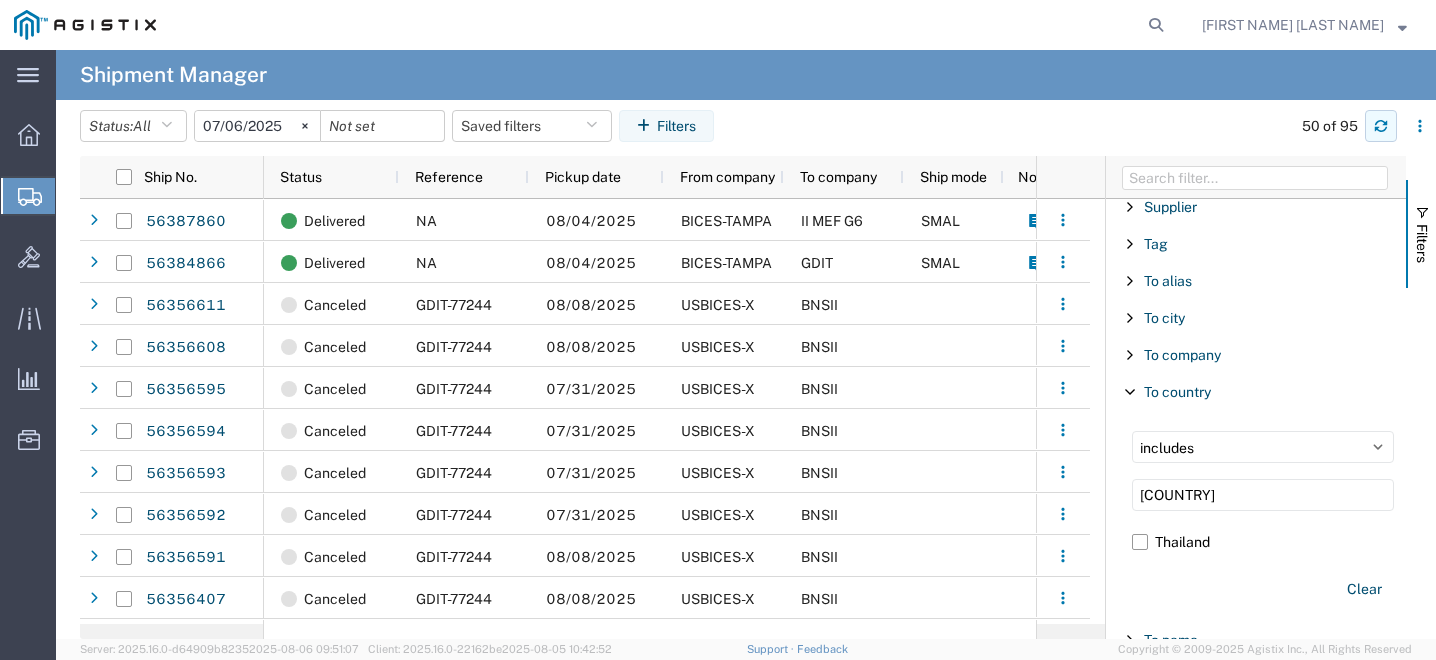 click 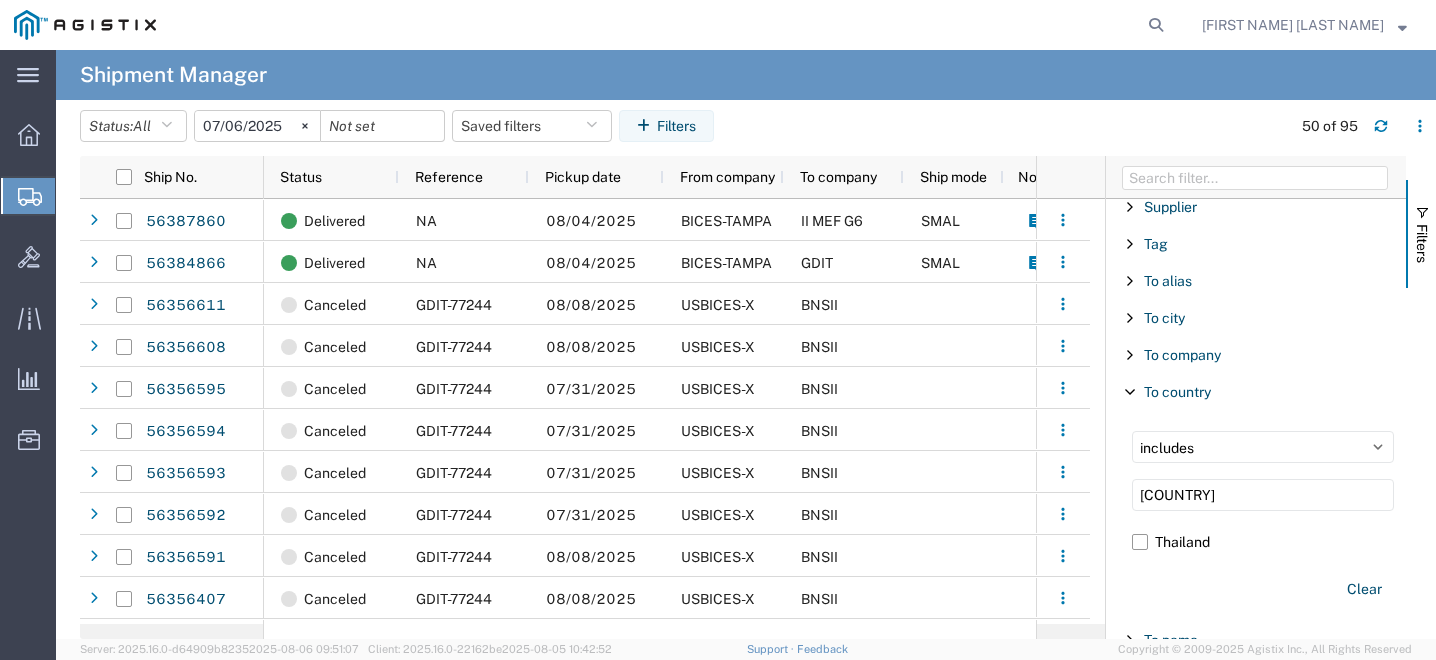 click on "Status:  All Active All Approved Booked Canceled Delivered Denied New On Hold Pending Returned Shipped [DATE]
Saved filters   Filters" 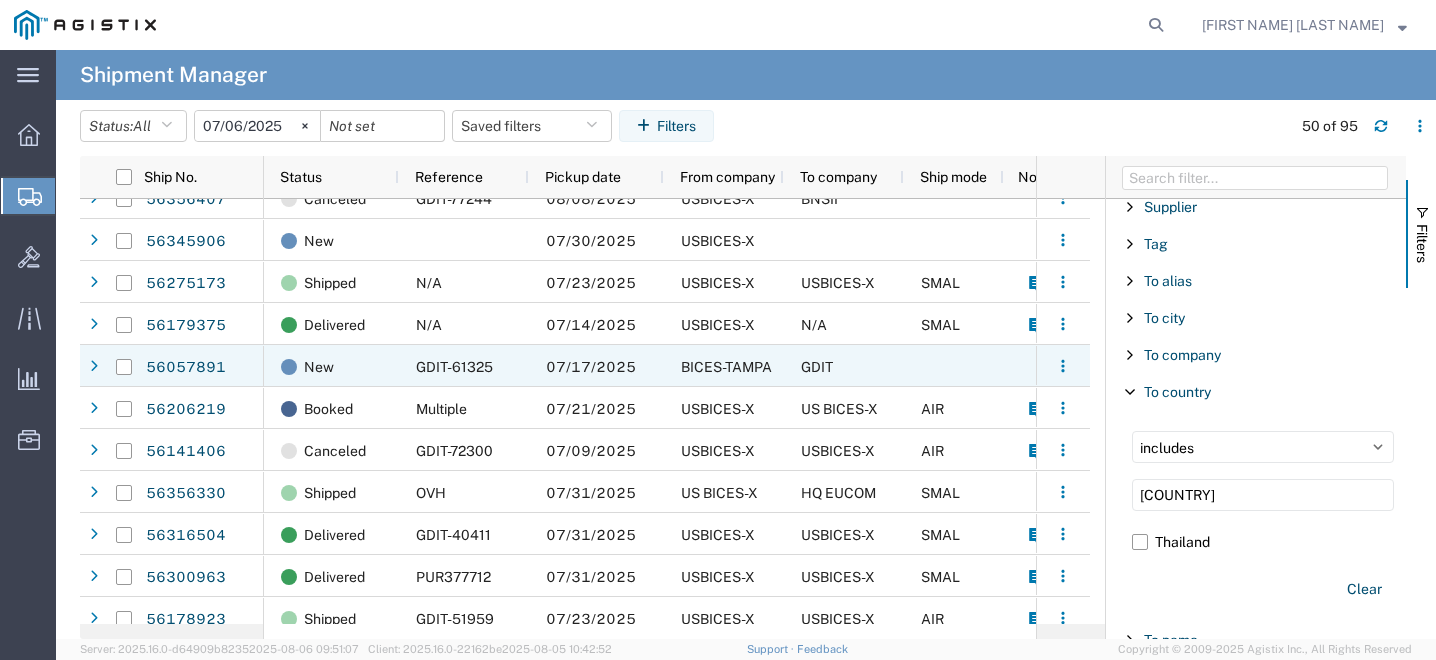 scroll, scrollTop: 800, scrollLeft: 0, axis: vertical 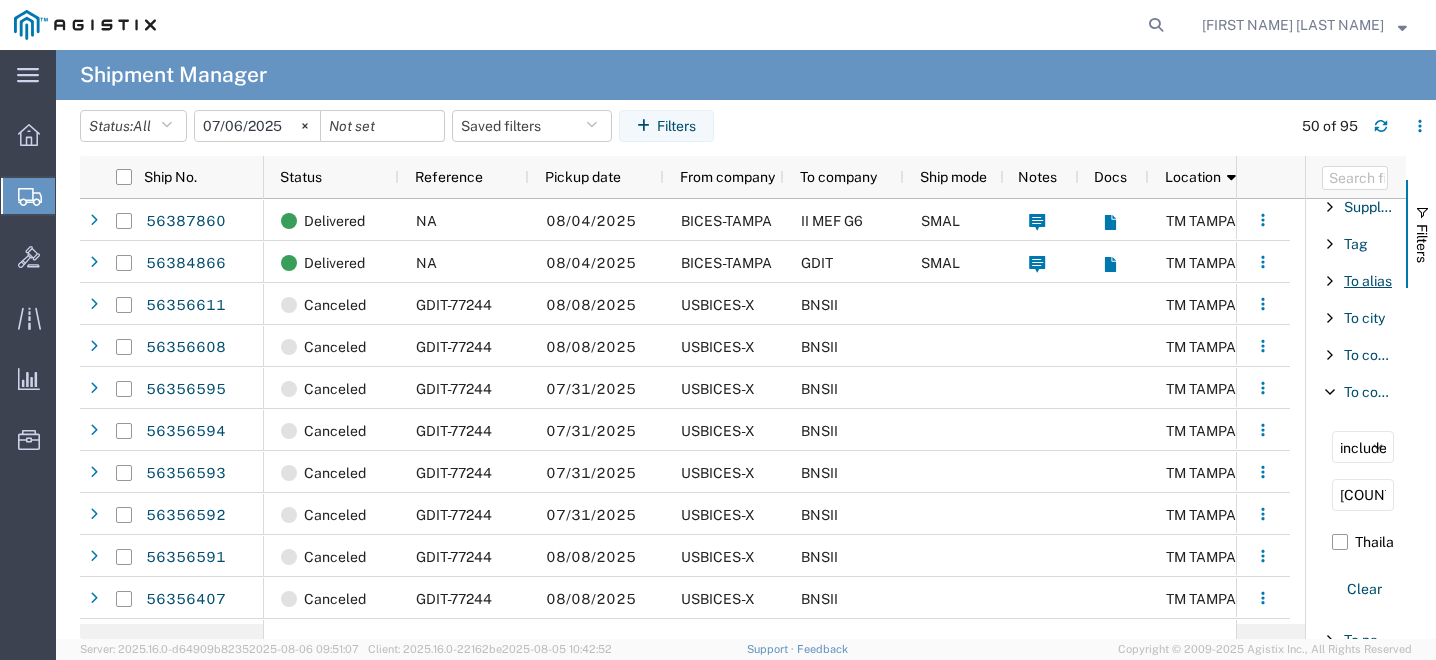 drag, startPoint x: 1103, startPoint y: 312, endPoint x: 1368, endPoint y: 287, distance: 266.17664 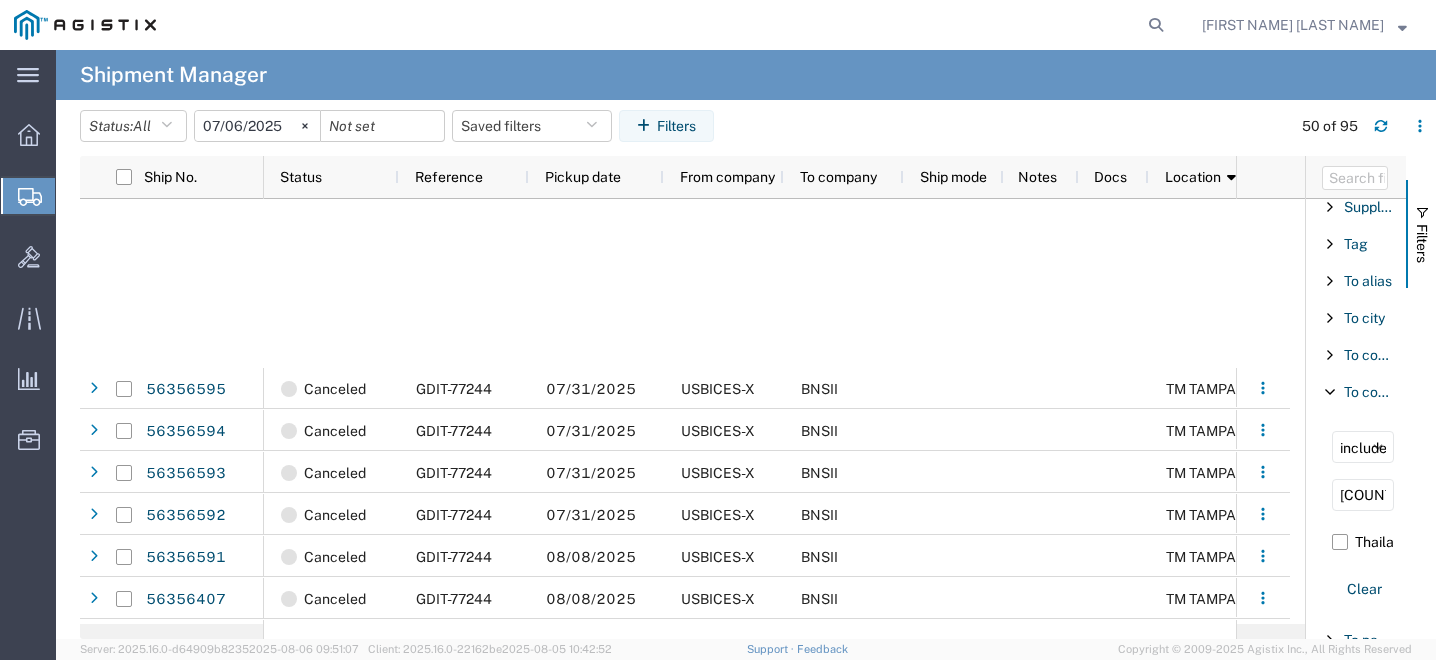scroll, scrollTop: 600, scrollLeft: 0, axis: vertical 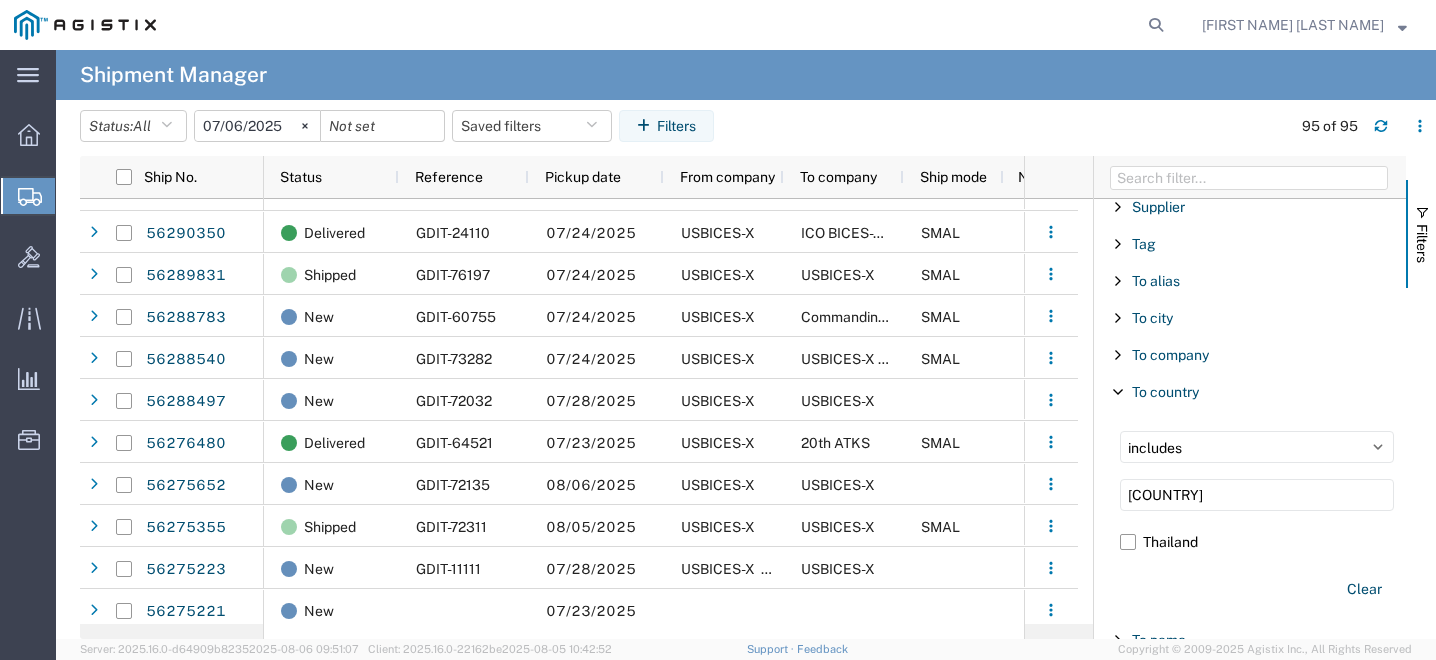 drag, startPoint x: 1307, startPoint y: 431, endPoint x: 1095, endPoint y: 467, distance: 215.03488 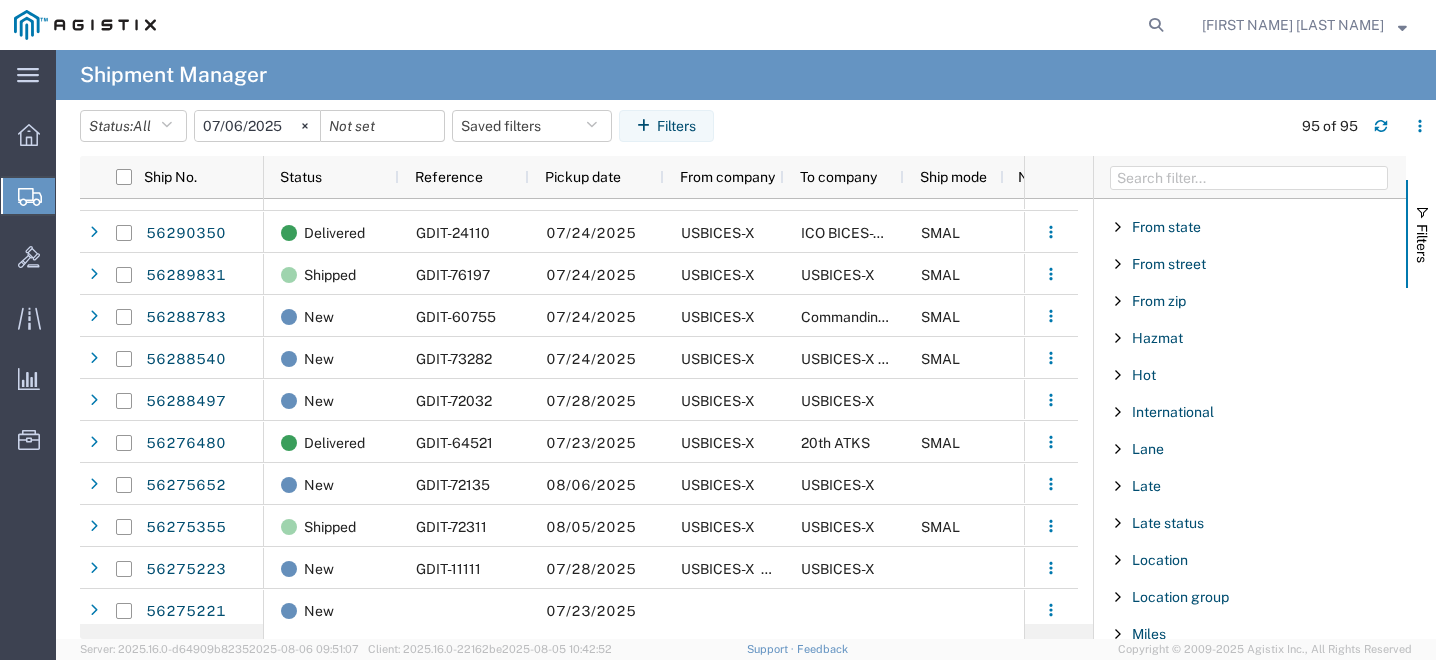 scroll, scrollTop: 906, scrollLeft: 0, axis: vertical 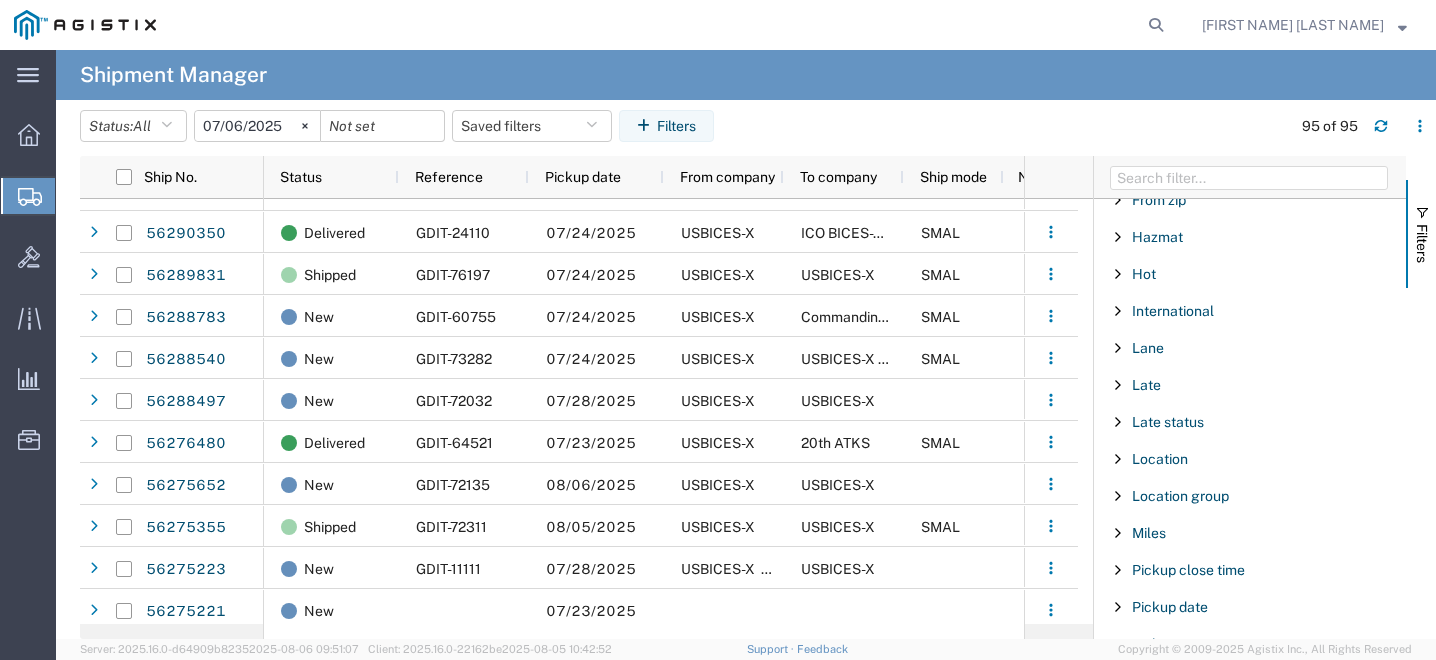 click at bounding box center (1118, 459) 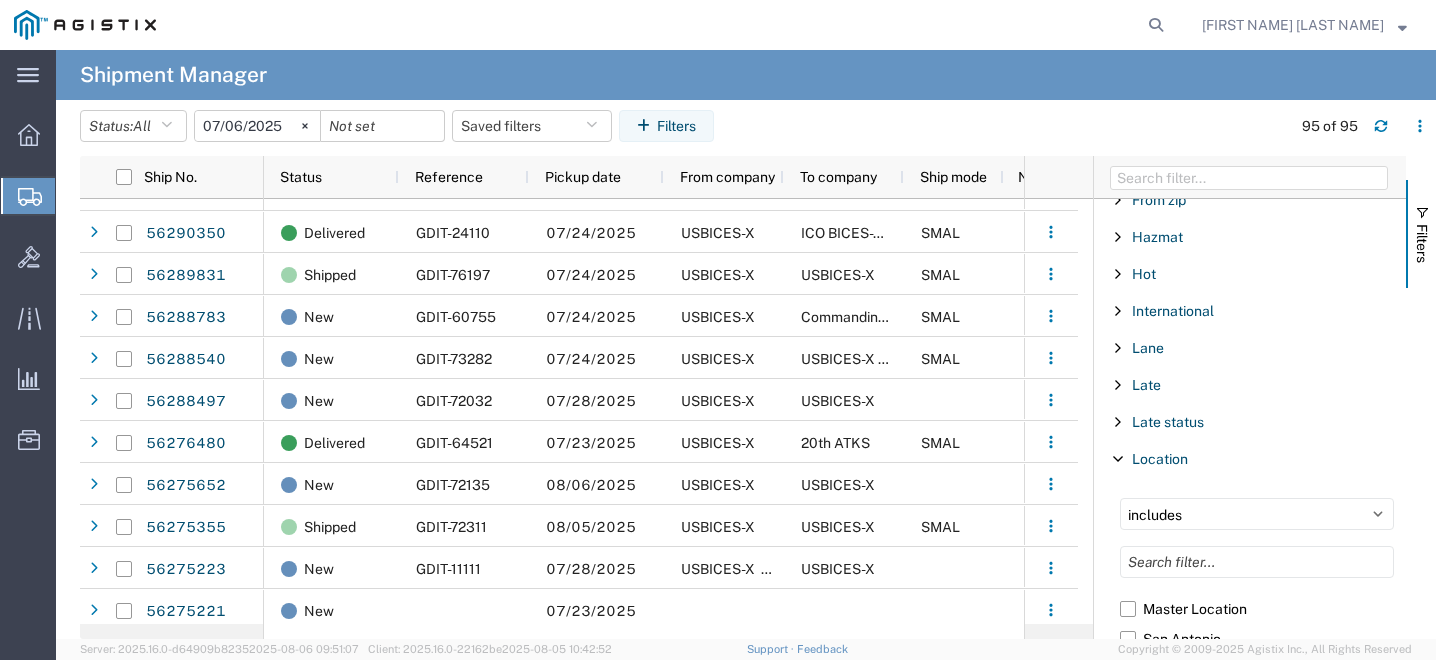 scroll, scrollTop: 1106, scrollLeft: 0, axis: vertical 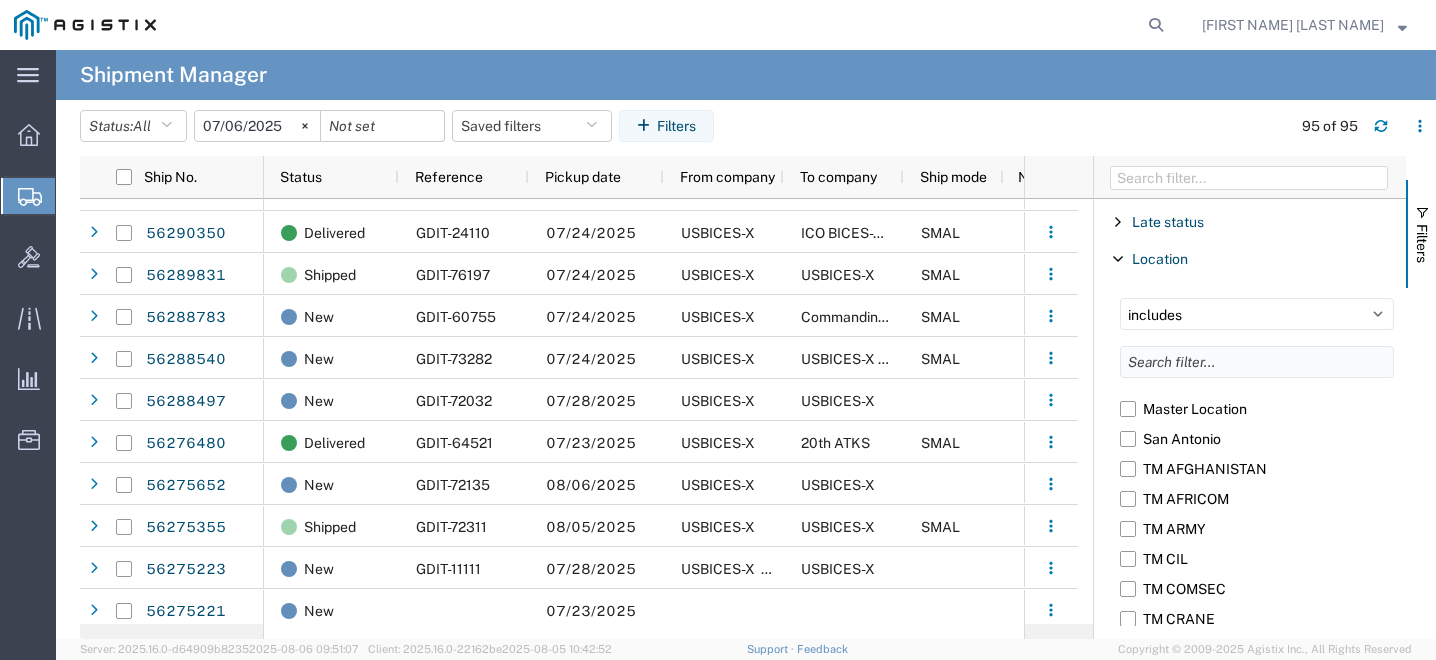 drag, startPoint x: 1207, startPoint y: 366, endPoint x: 1221, endPoint y: 358, distance: 16.124516 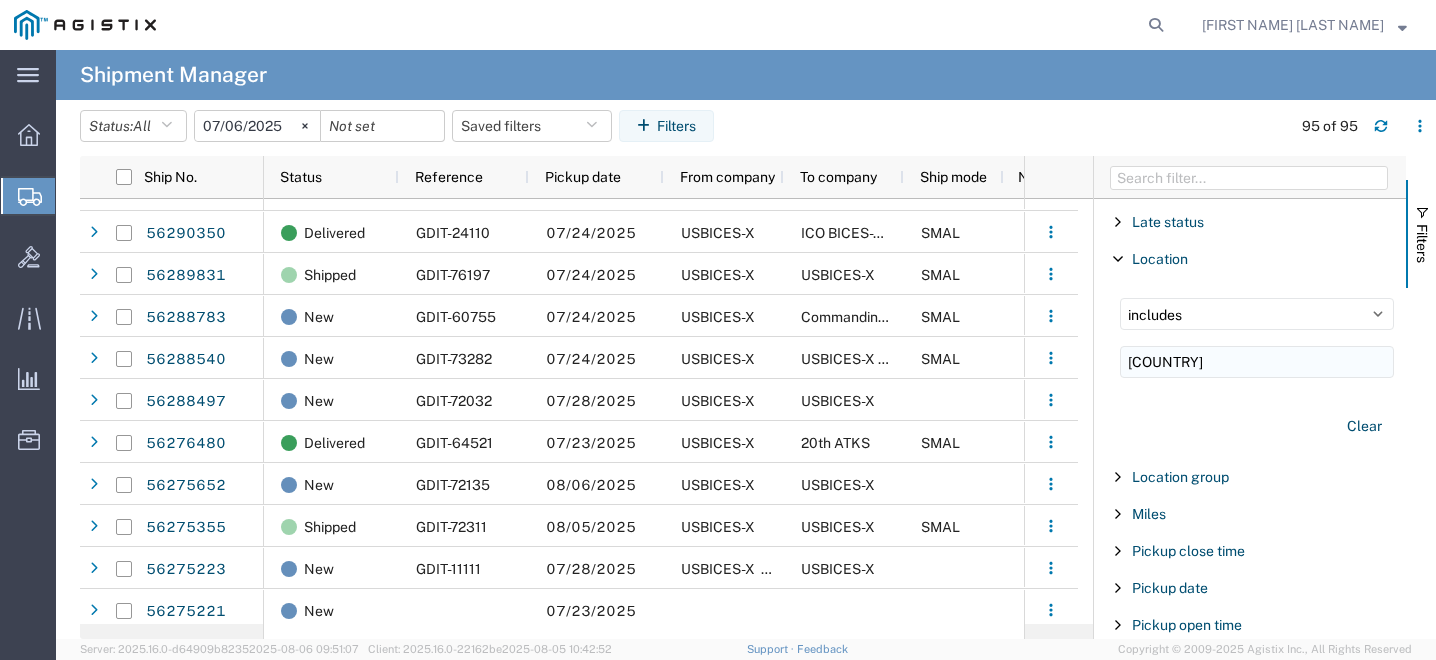 type on "[COUNTRY]" 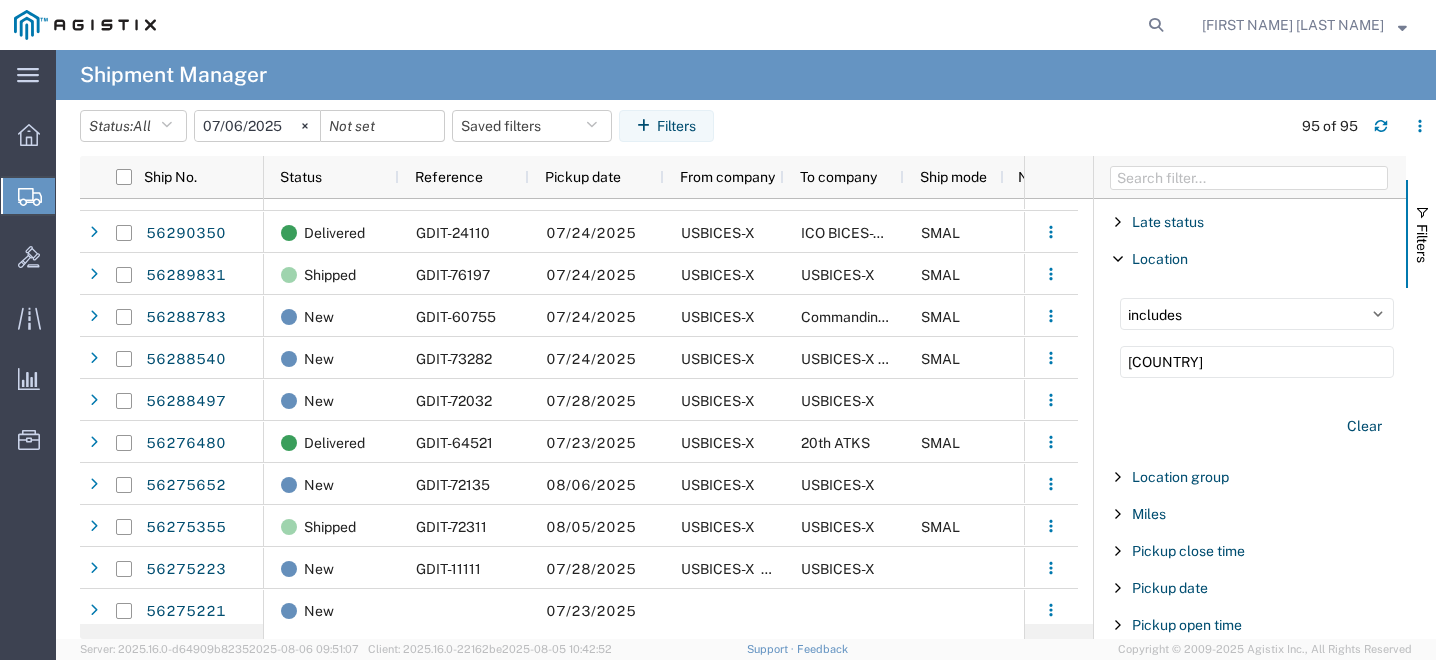 click on "includes excludes [COUNTRY] Clear" at bounding box center [1257, 370] 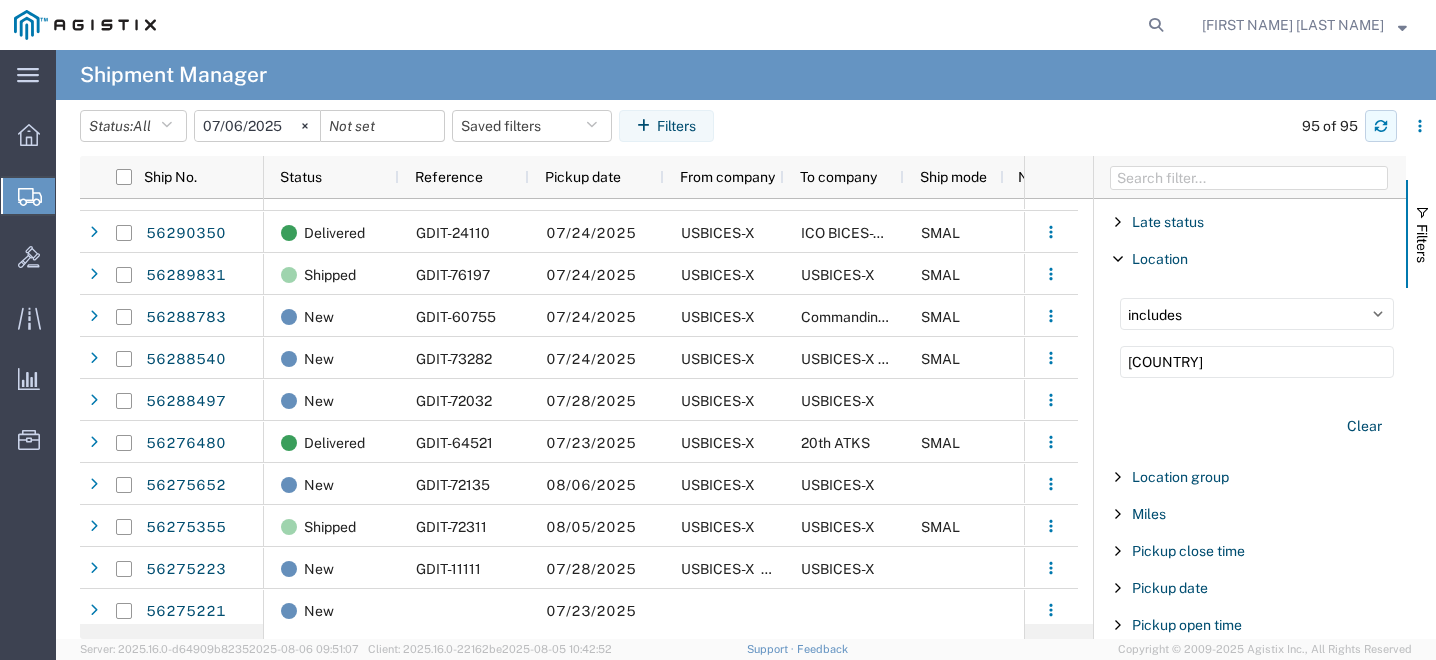 click 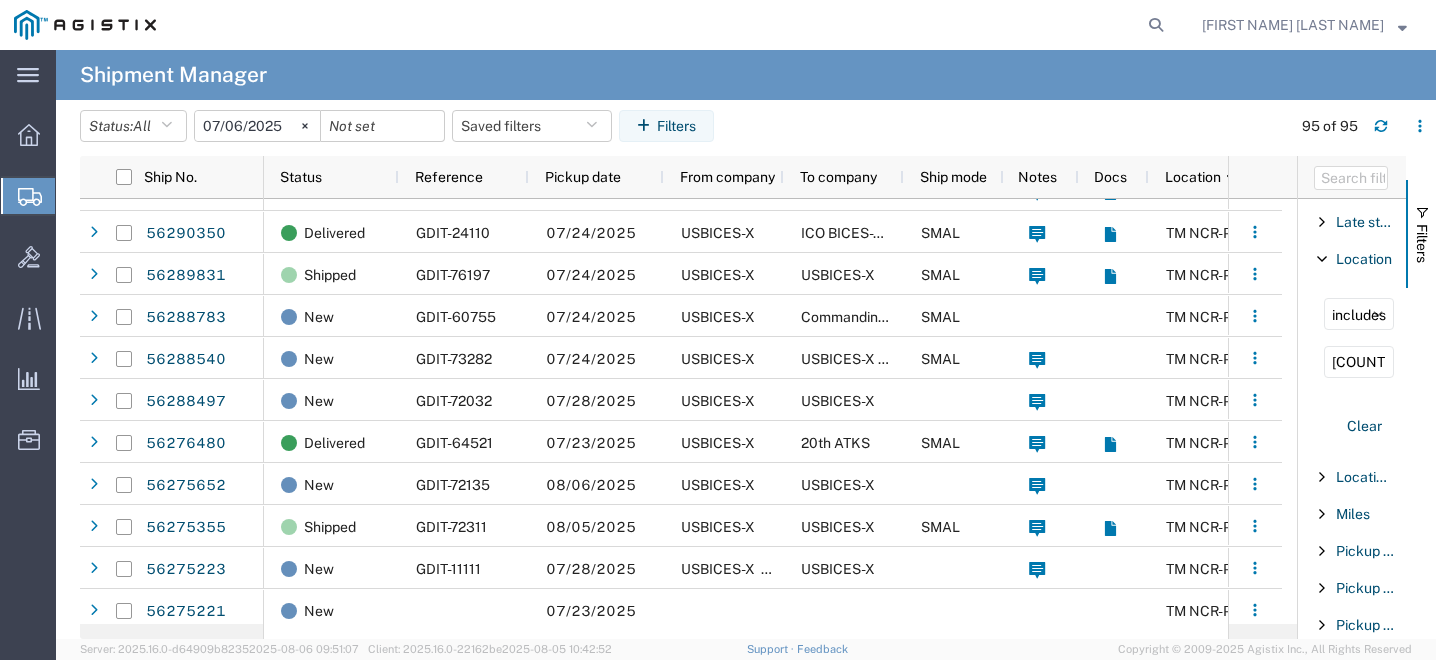 drag, startPoint x: 1094, startPoint y: 434, endPoint x: 1308, endPoint y: 421, distance: 214.3945 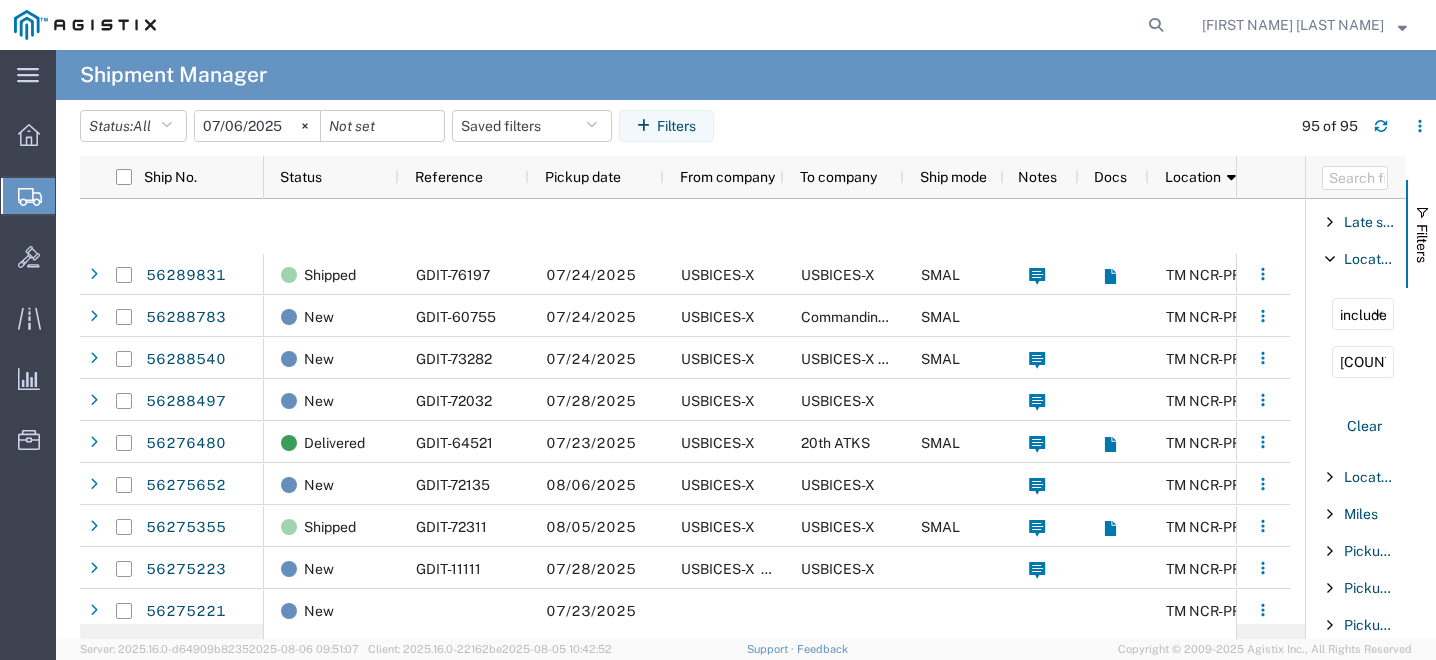 scroll, scrollTop: 2255, scrollLeft: 0, axis: vertical 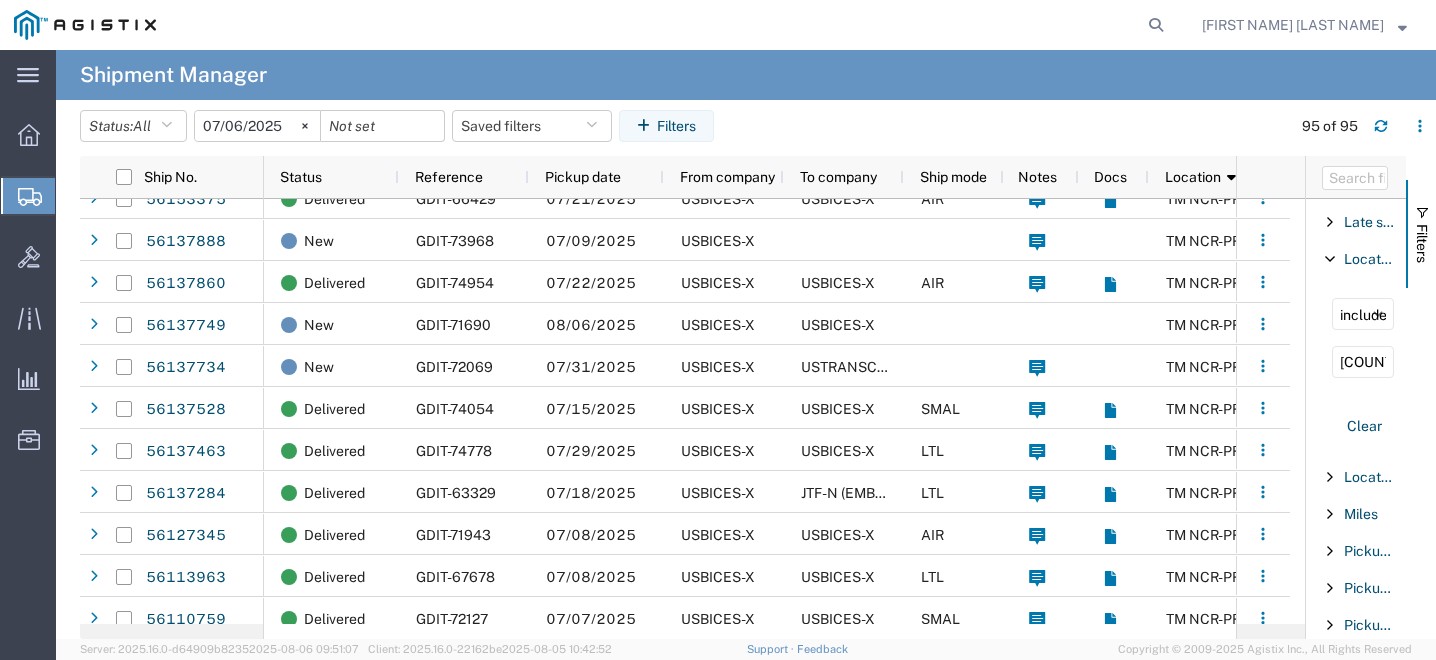 click on "Status:  All Active All Approved Booked Canceled Delivered Denied New On Hold Pending Returned Shipped [DATE]
Saved filters   Filters" 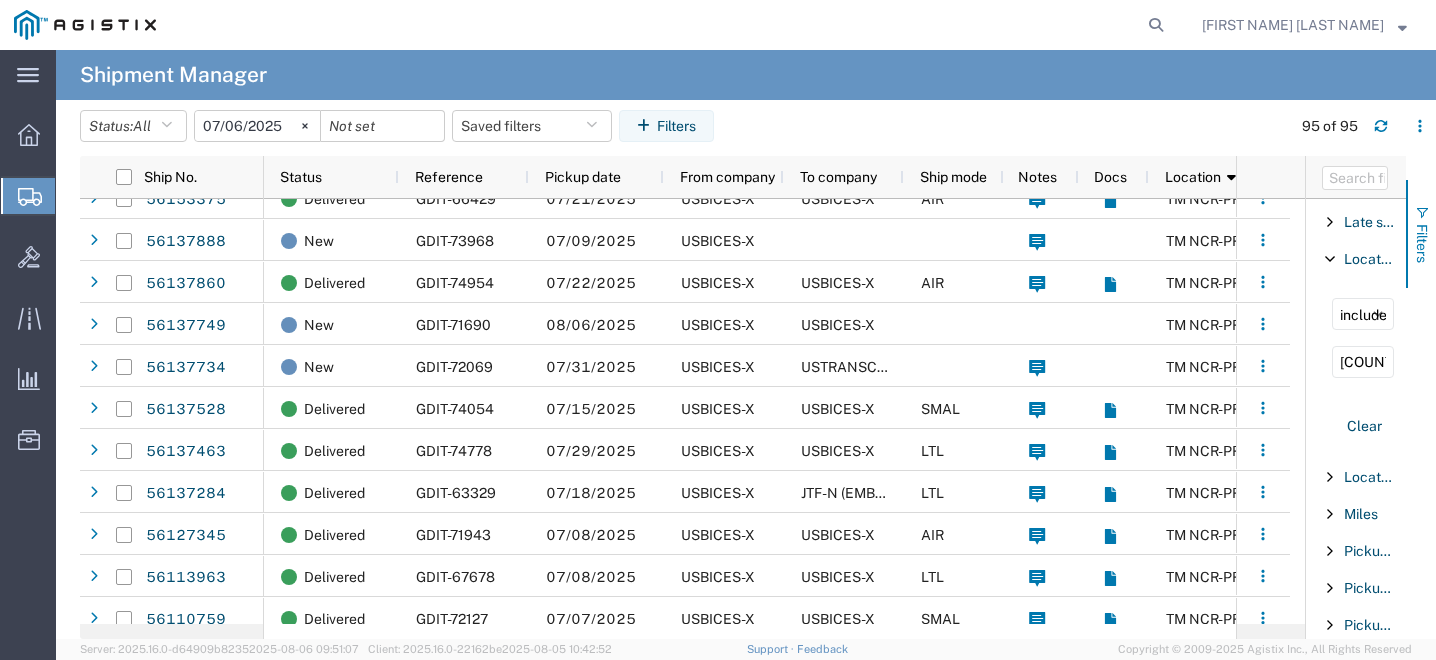 click on "Filters" at bounding box center [1422, 243] 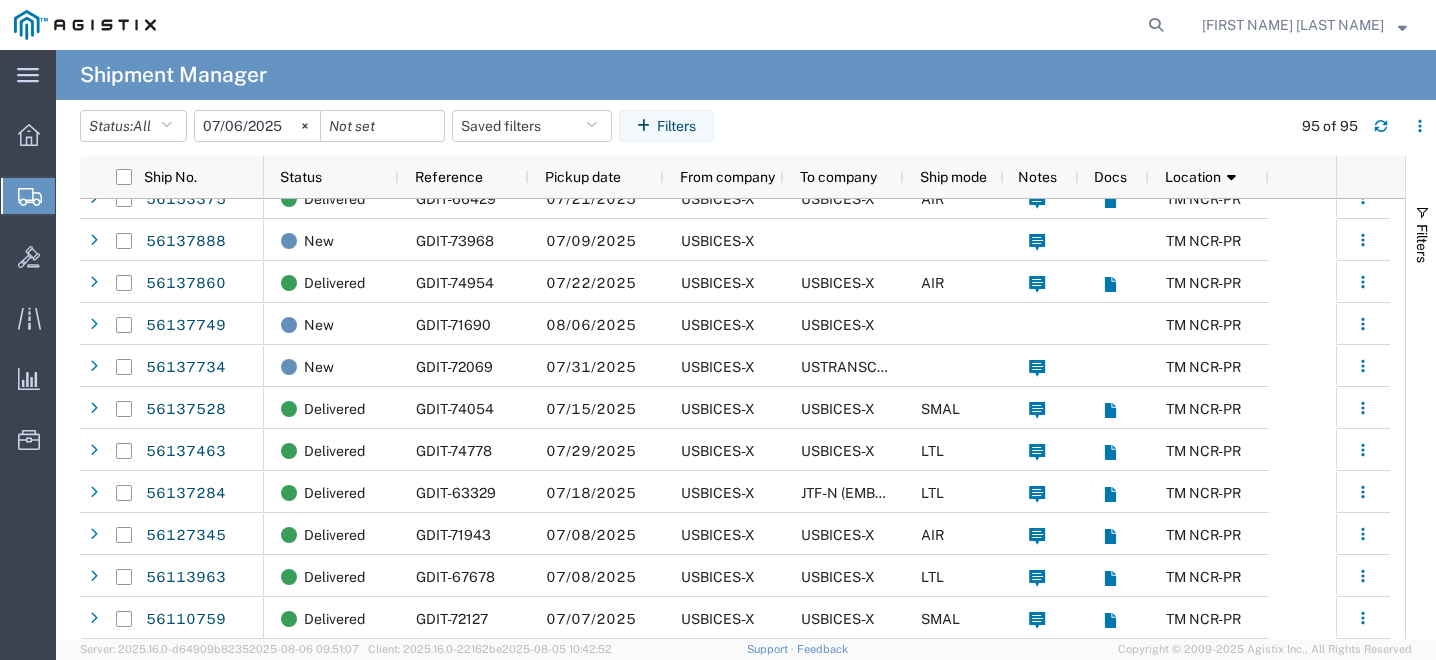 scroll, scrollTop: 2100, scrollLeft: 0, axis: vertical 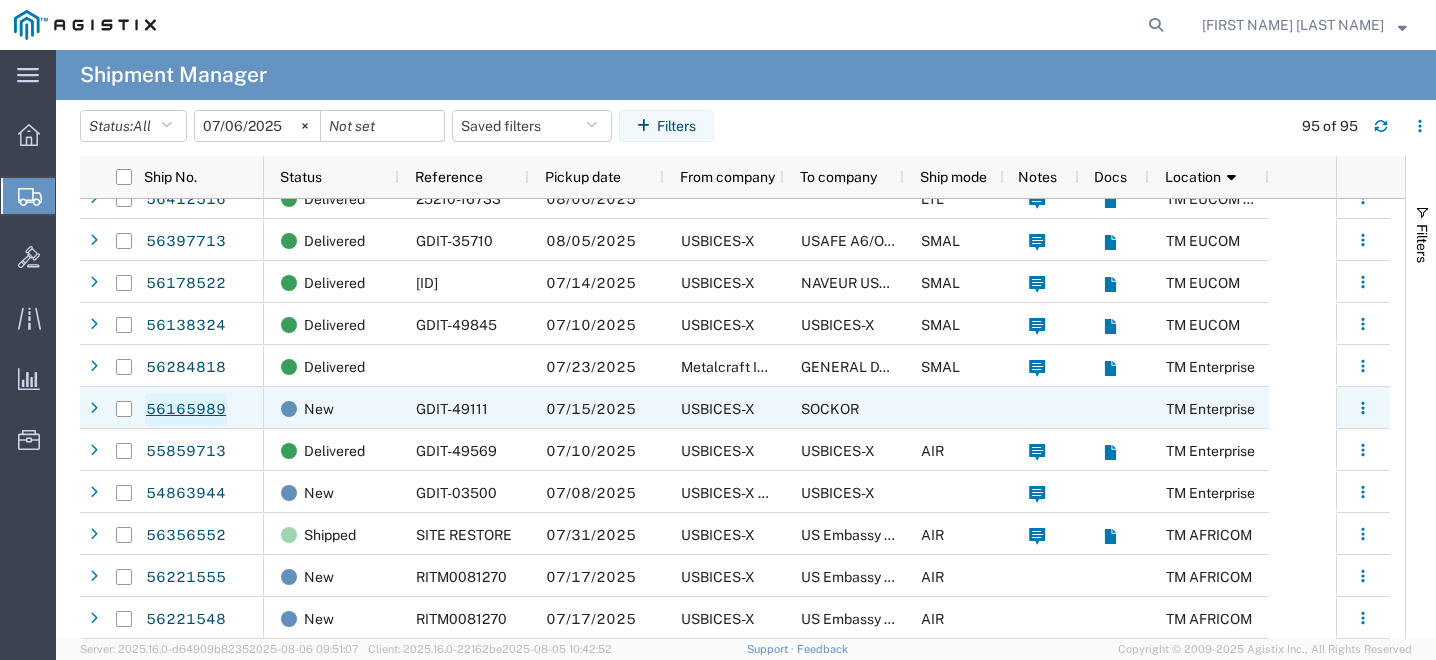 click on "56165989" 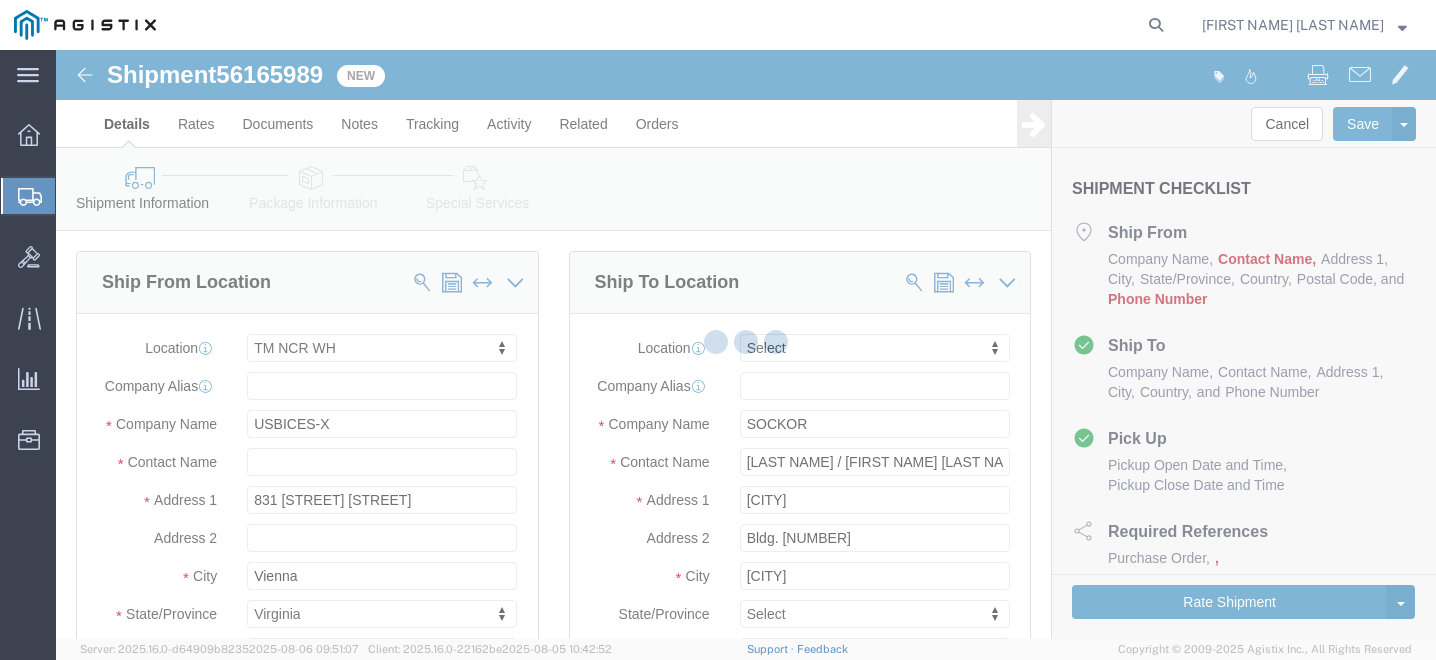 select on "69651" 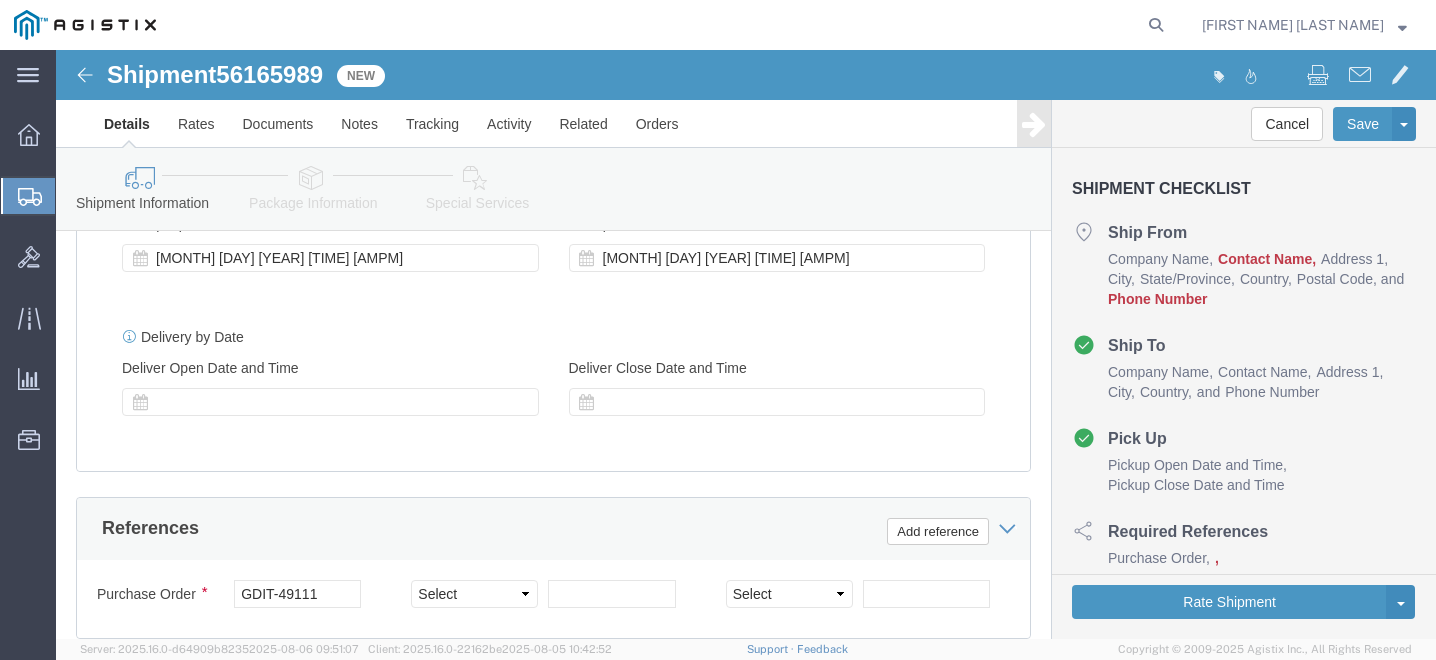scroll, scrollTop: 1605, scrollLeft: 0, axis: vertical 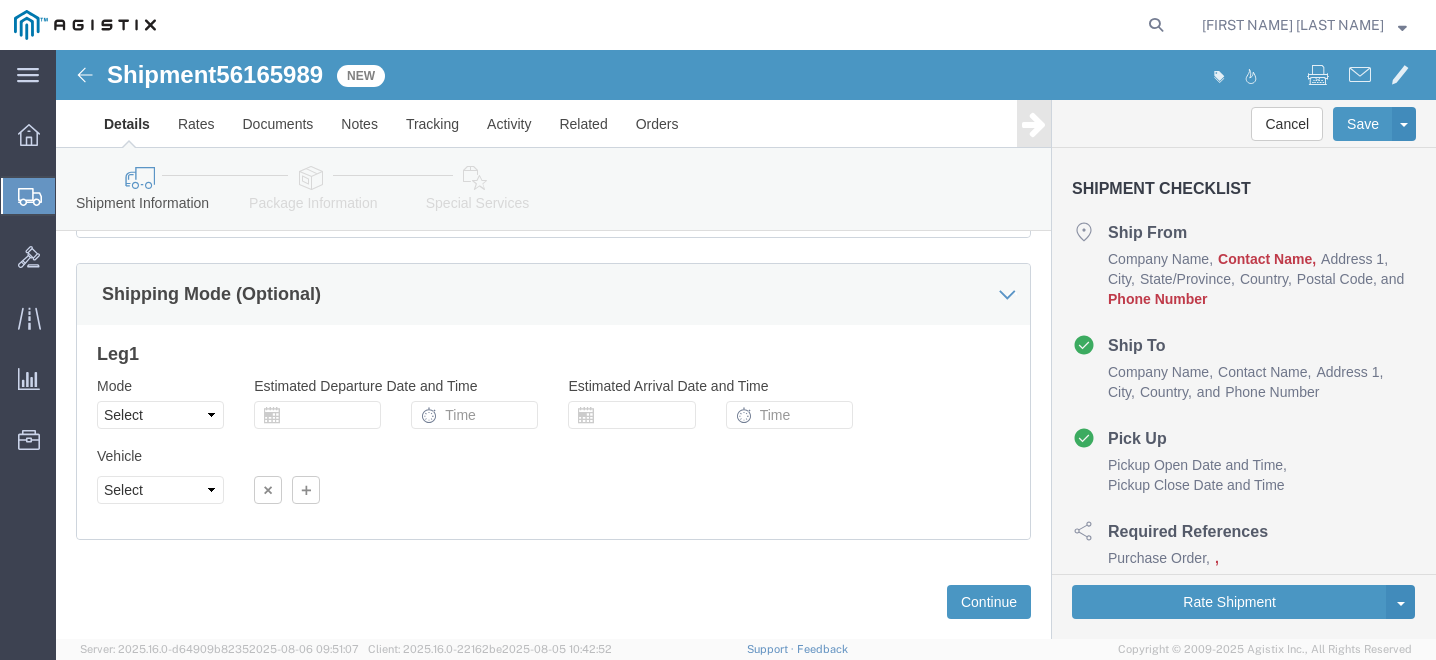 click 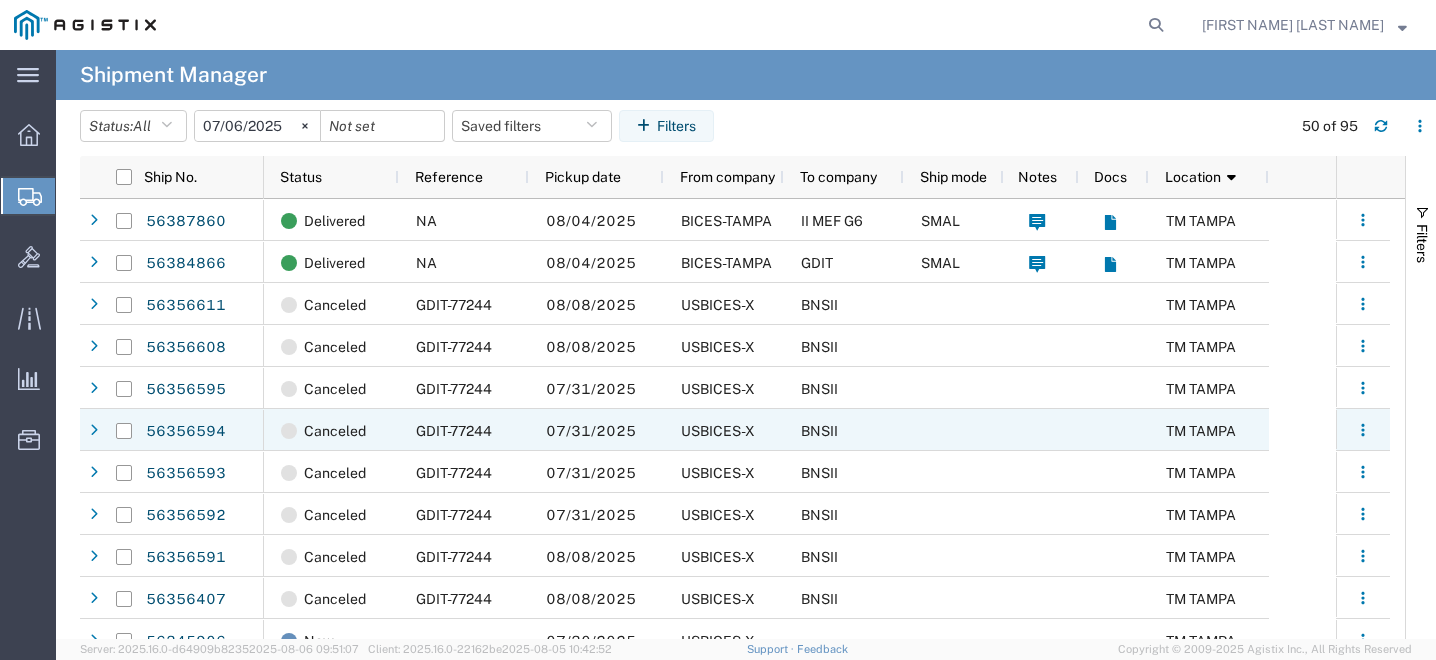 scroll, scrollTop: 527, scrollLeft: 0, axis: vertical 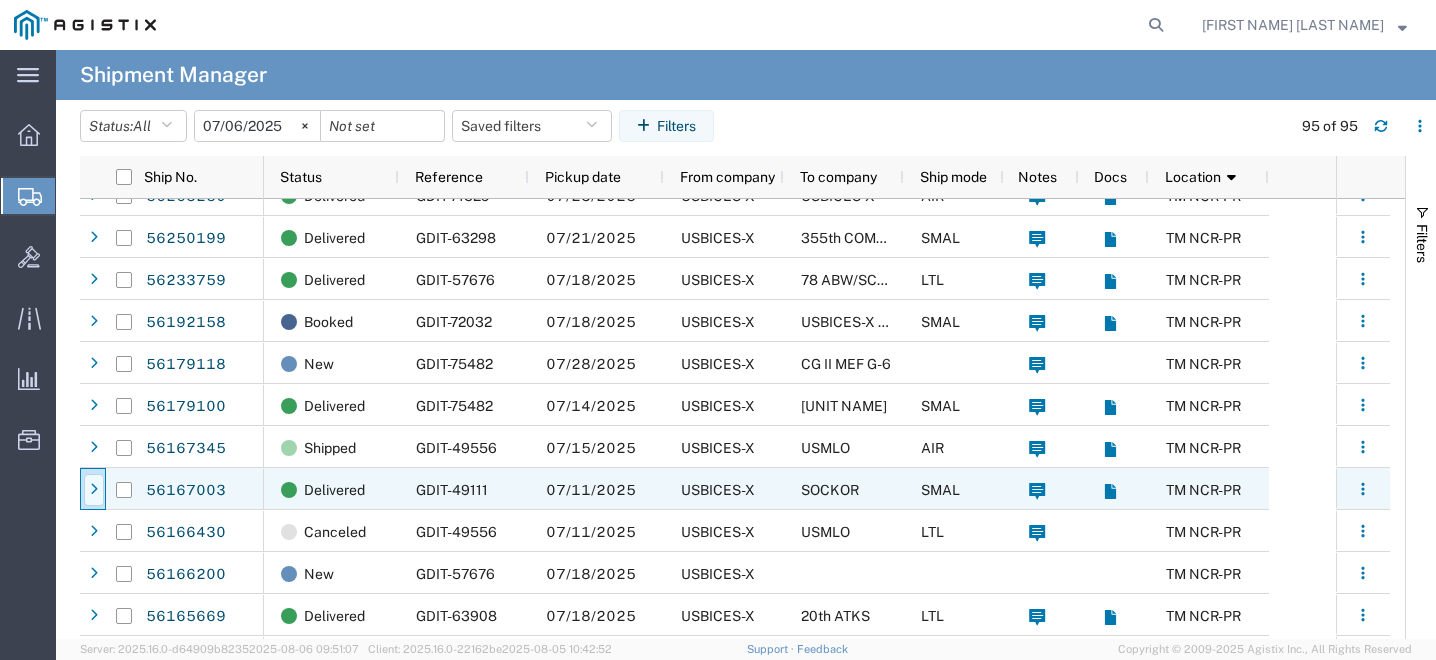 click 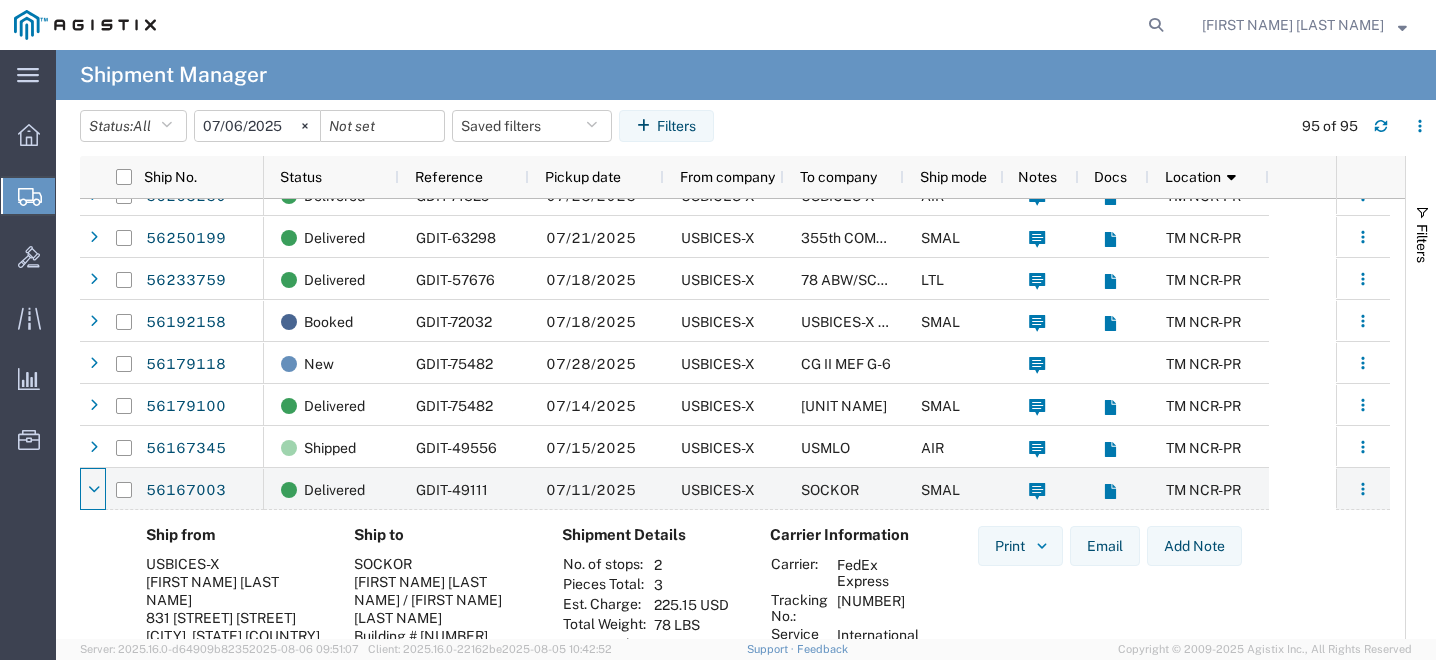 scroll, scrollTop: 2200, scrollLeft: 0, axis: vertical 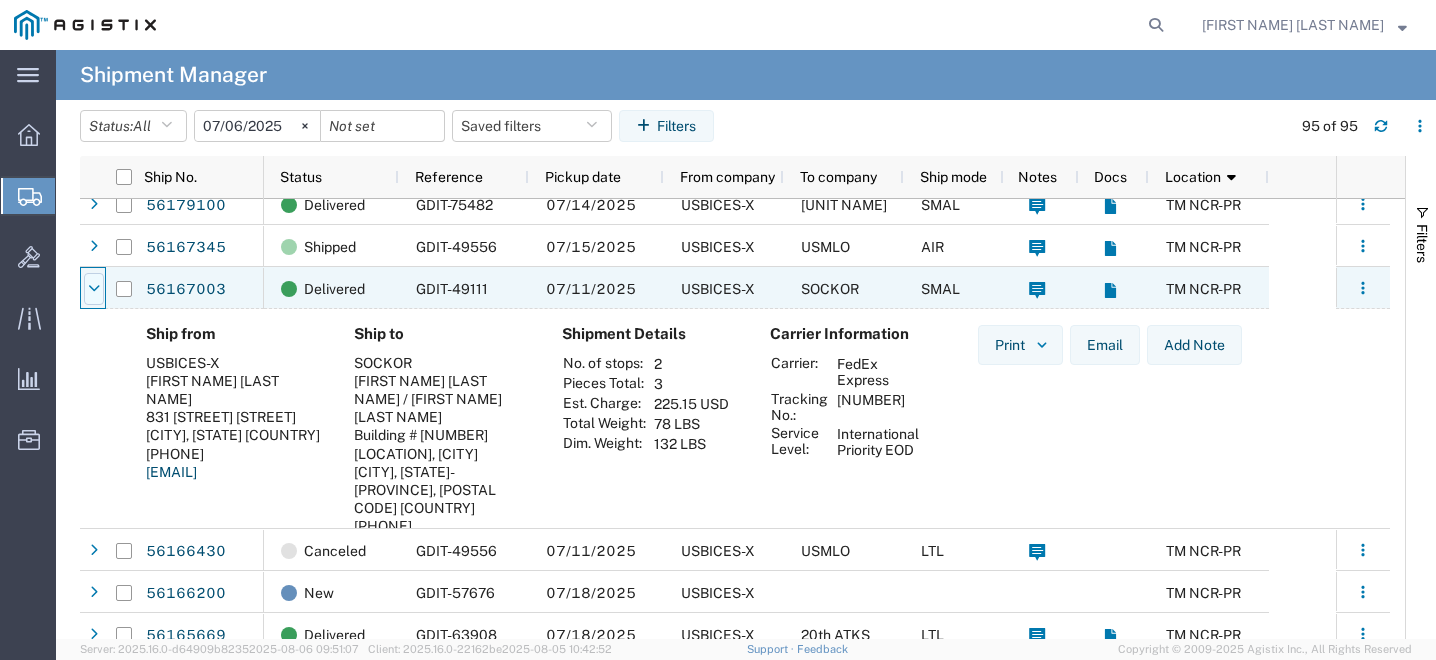 click 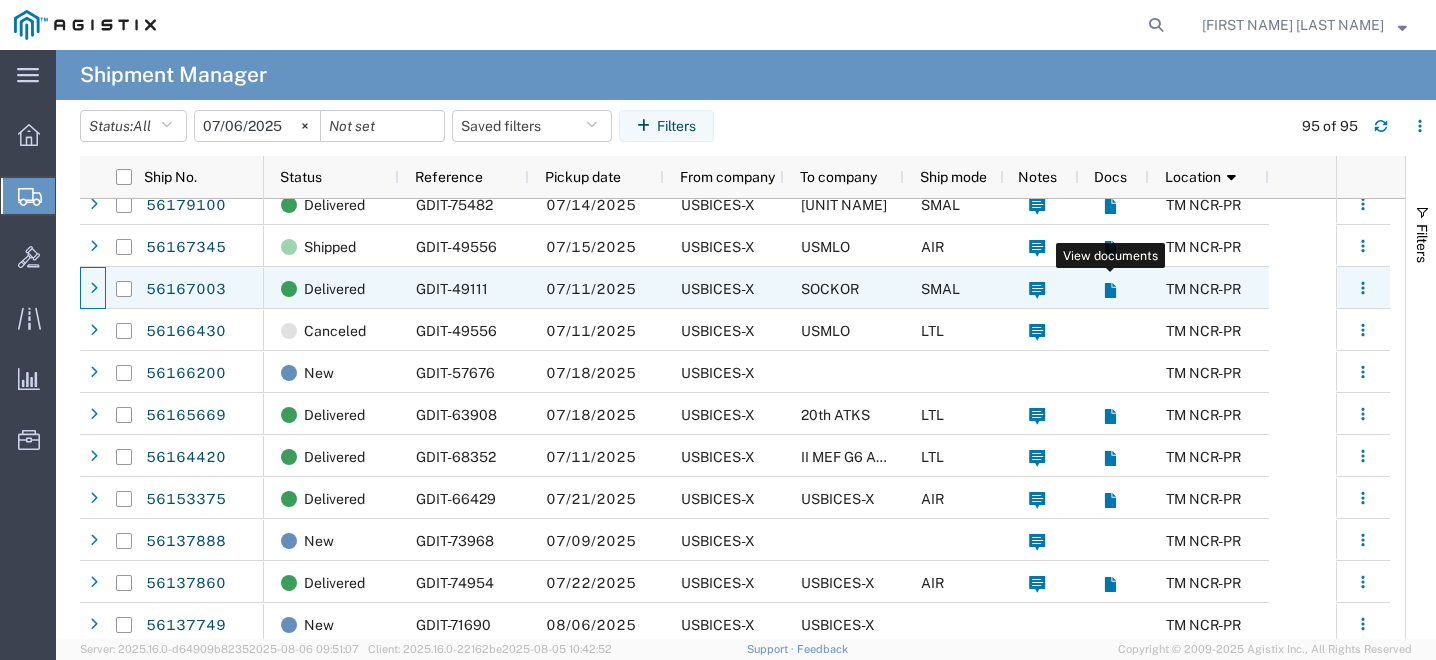click 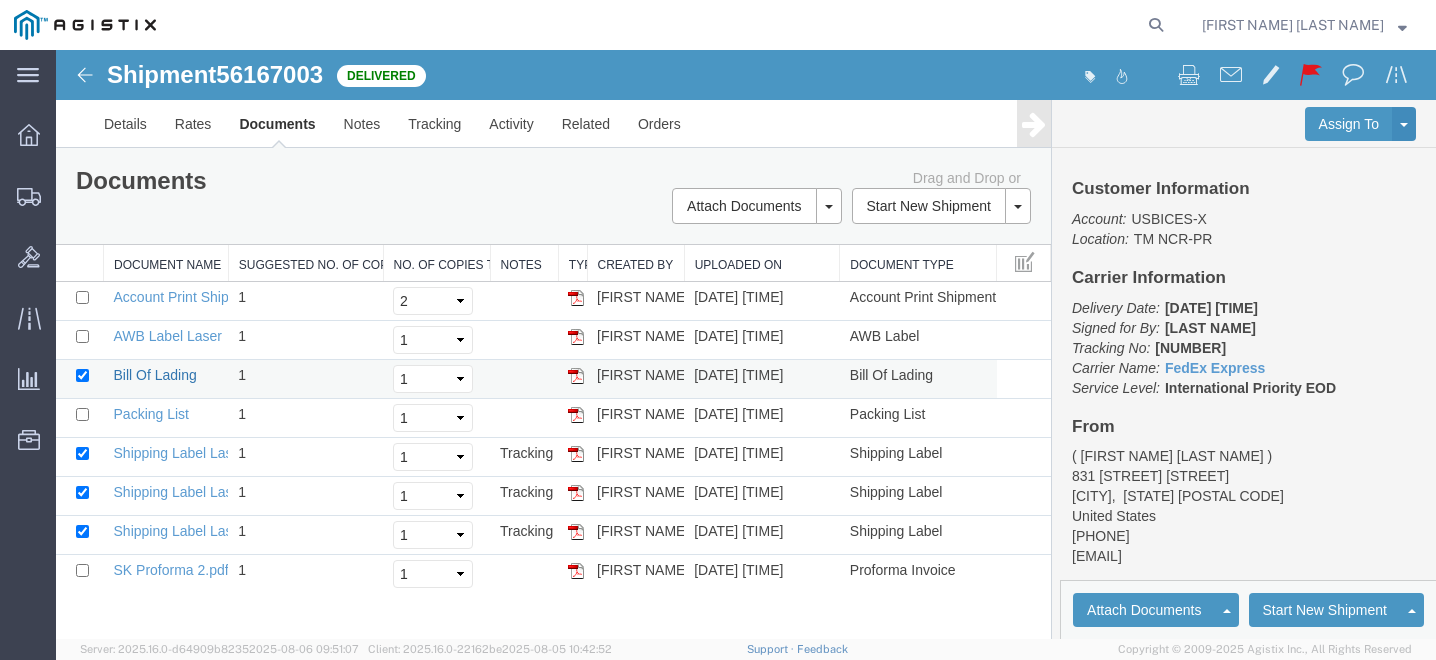 click on "Bill Of Lading" at bounding box center (155, 375) 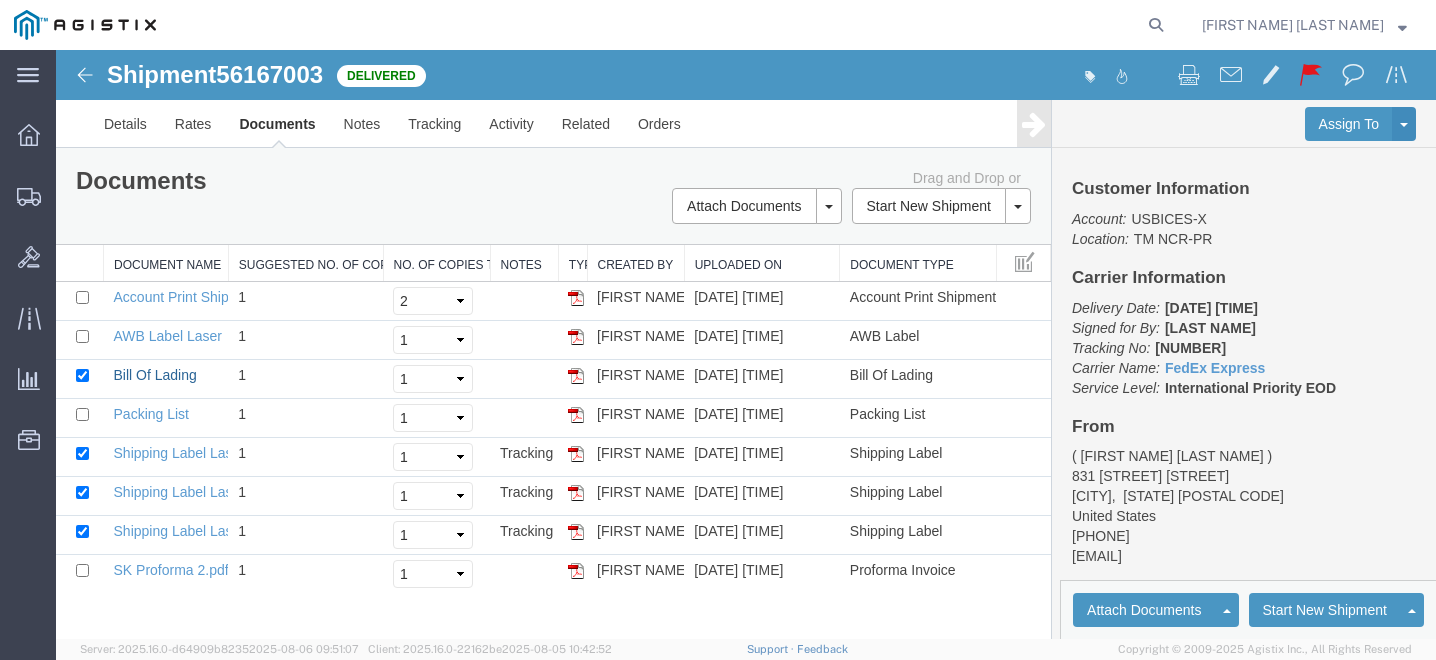 scroll, scrollTop: 0, scrollLeft: 0, axis: both 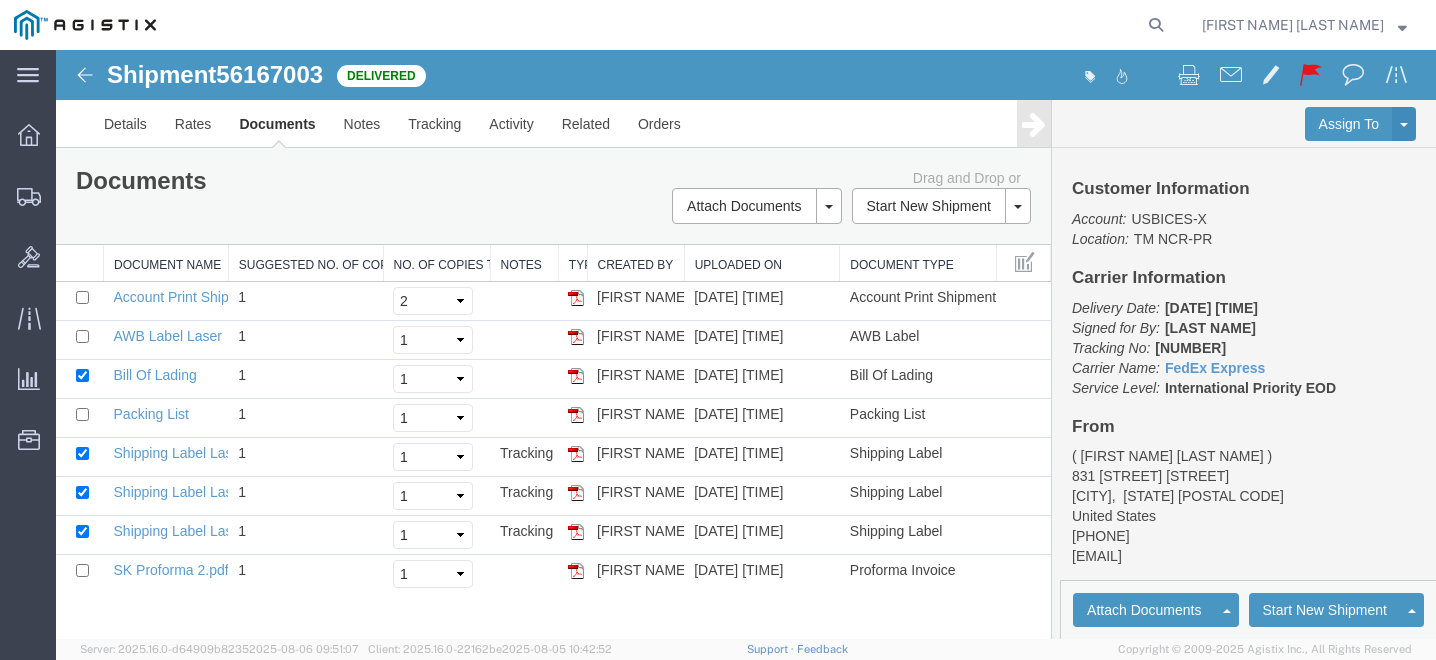 click at bounding box center (85, 75) 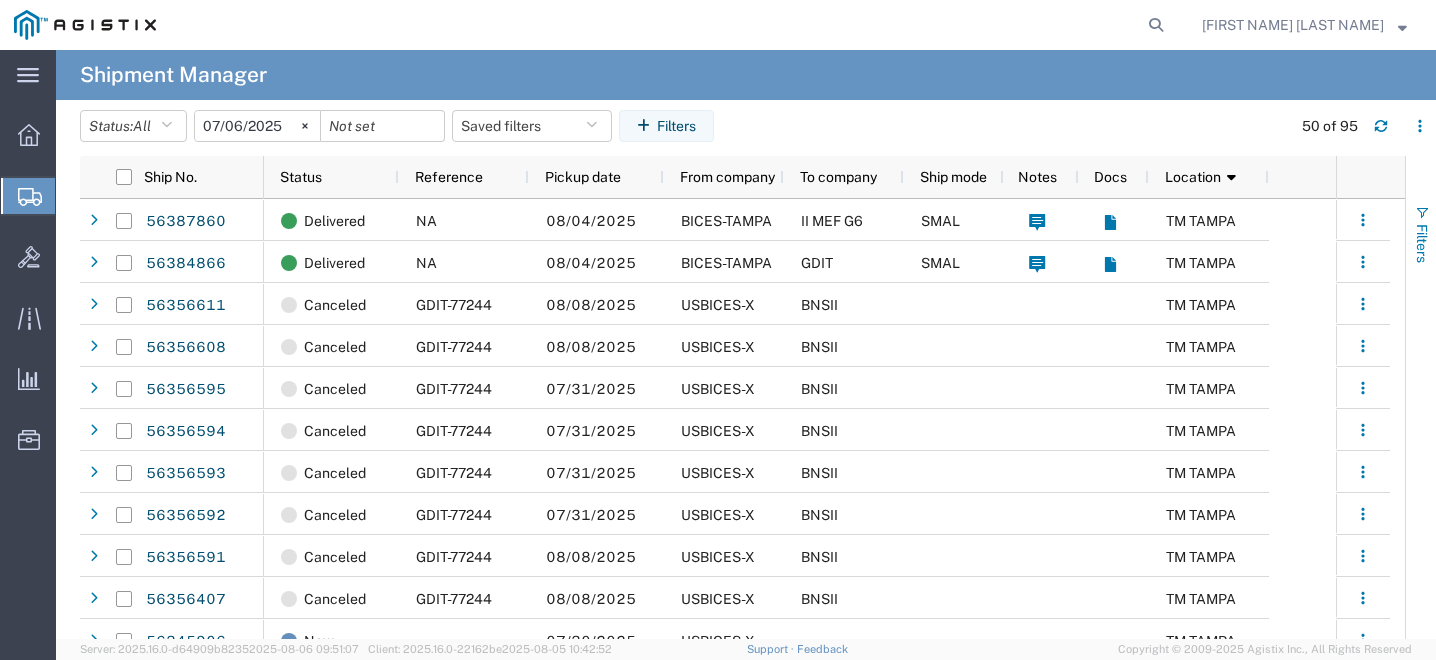 click on "Filters" at bounding box center [1422, 243] 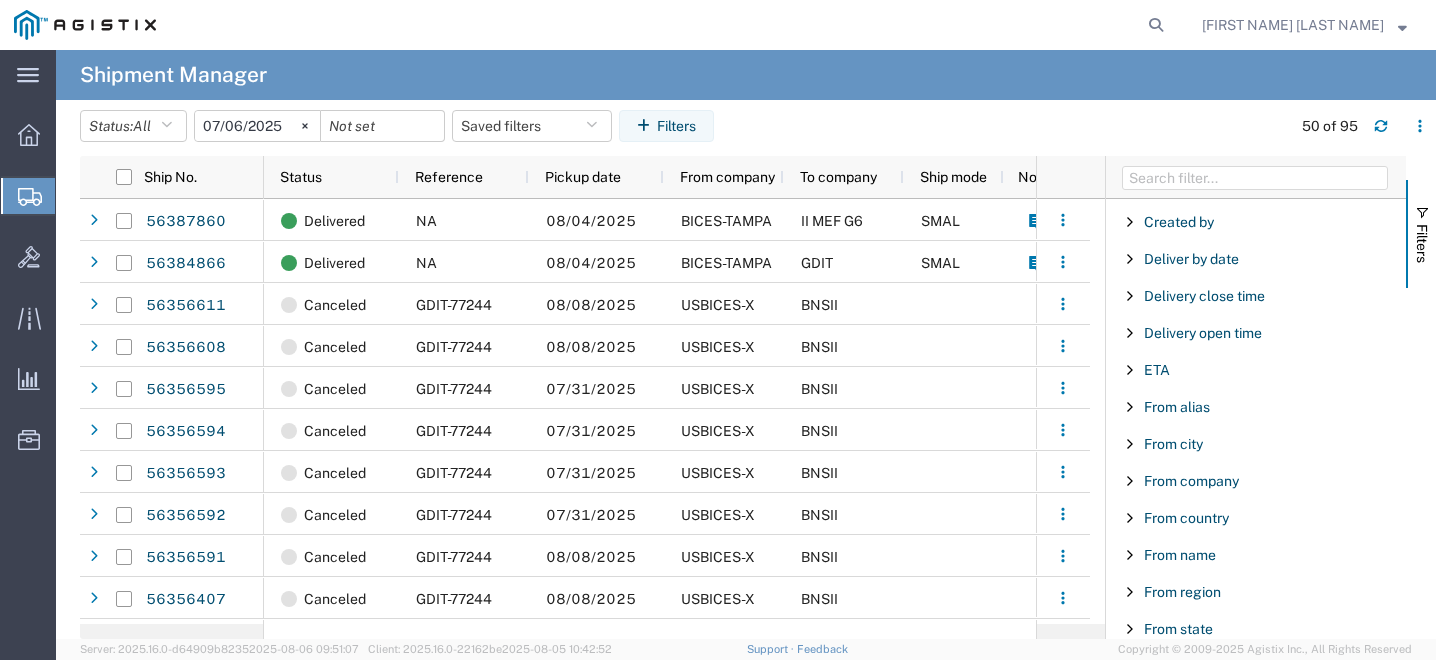 scroll, scrollTop: 1815, scrollLeft: 0, axis: vertical 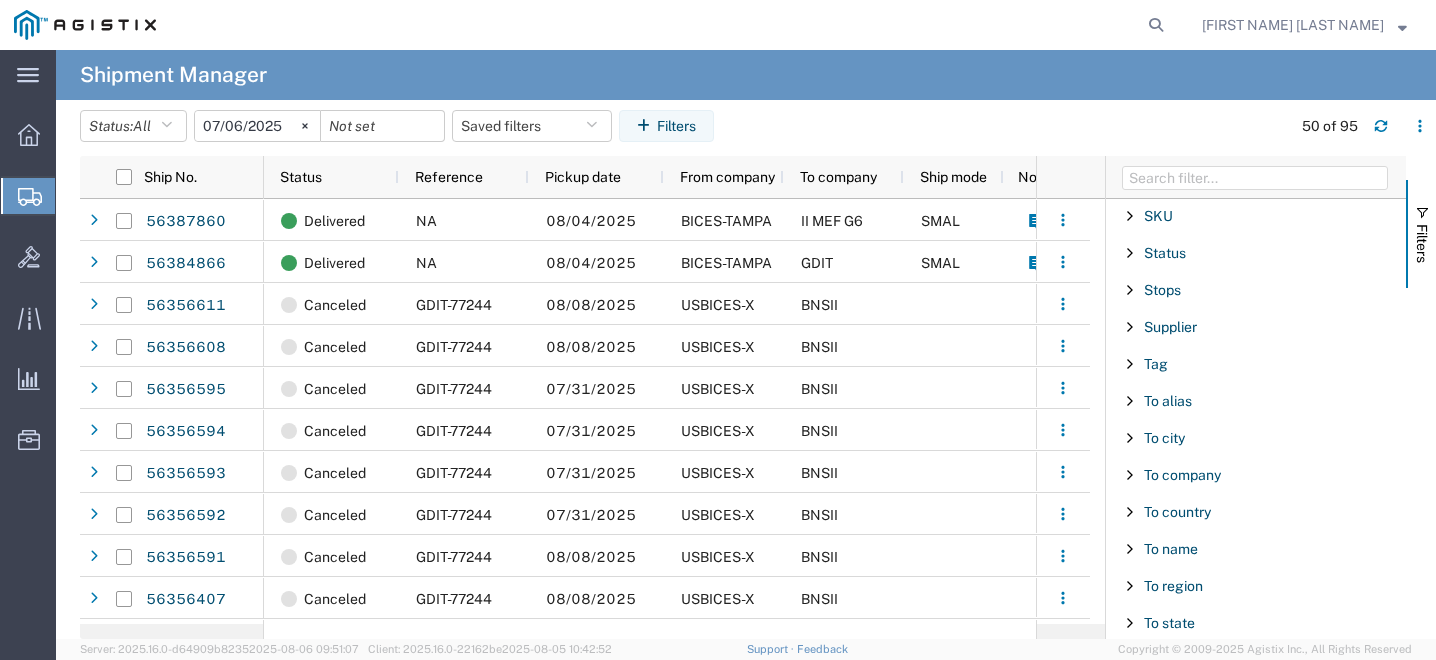 click at bounding box center [1130, 475] 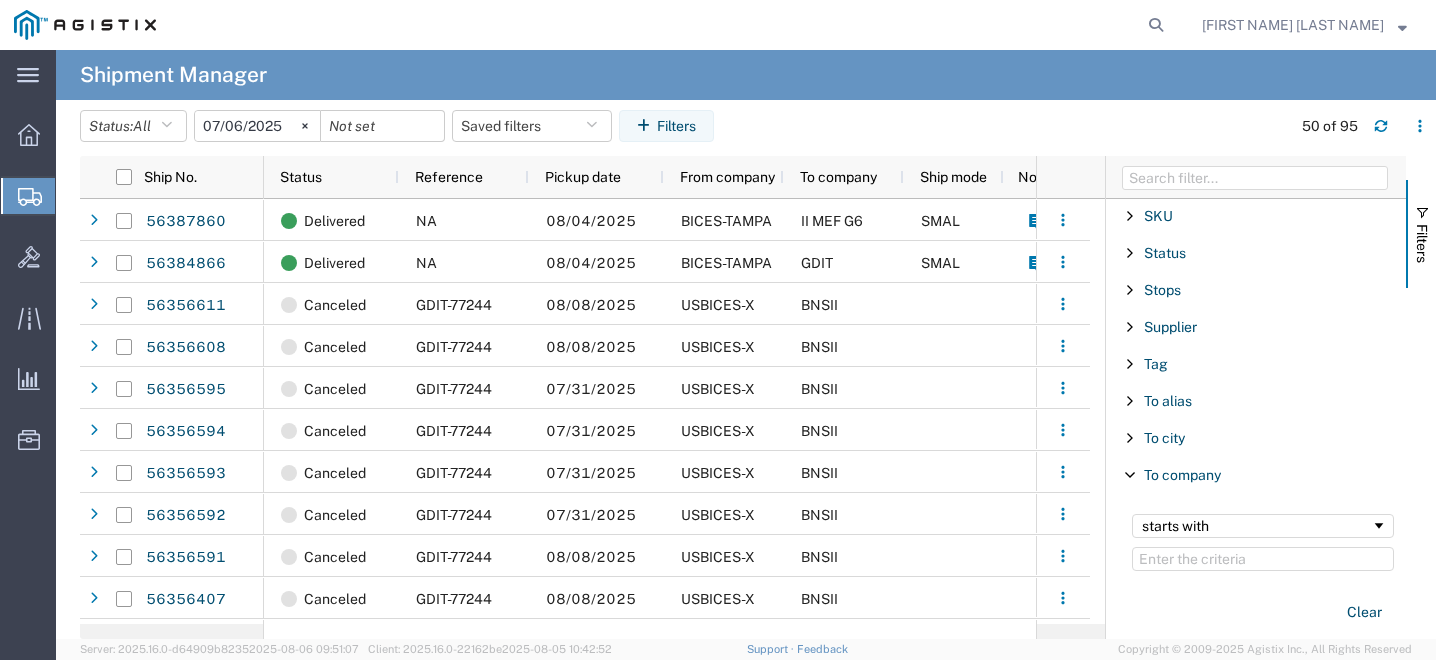 click at bounding box center (1263, 559) 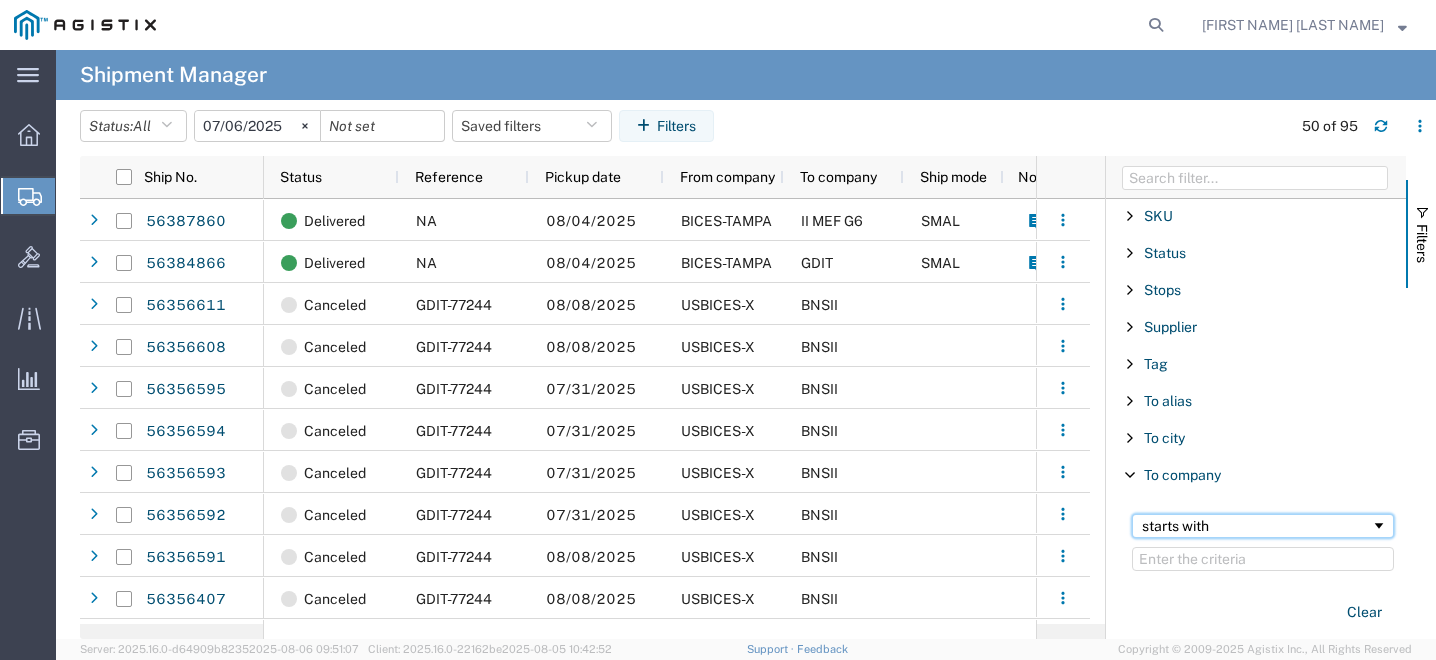 click at bounding box center [1379, 526] 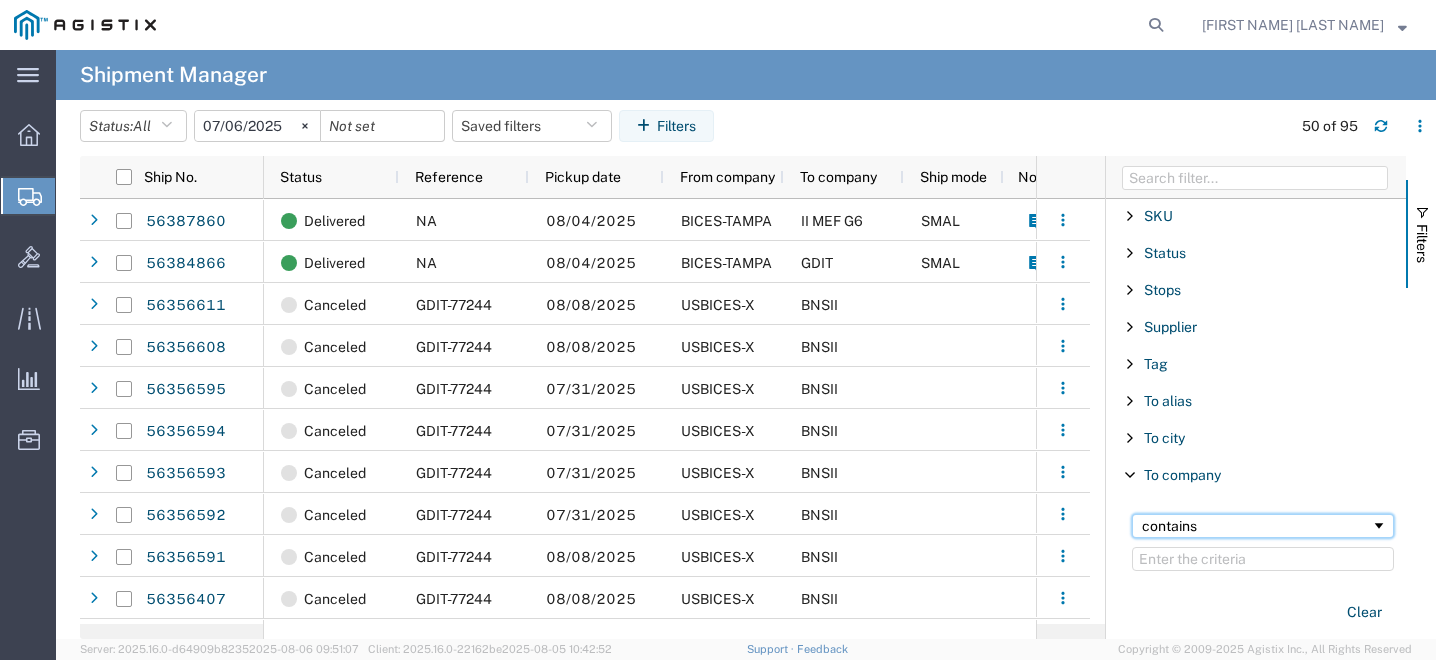 click on "contains" at bounding box center (1256, 526) 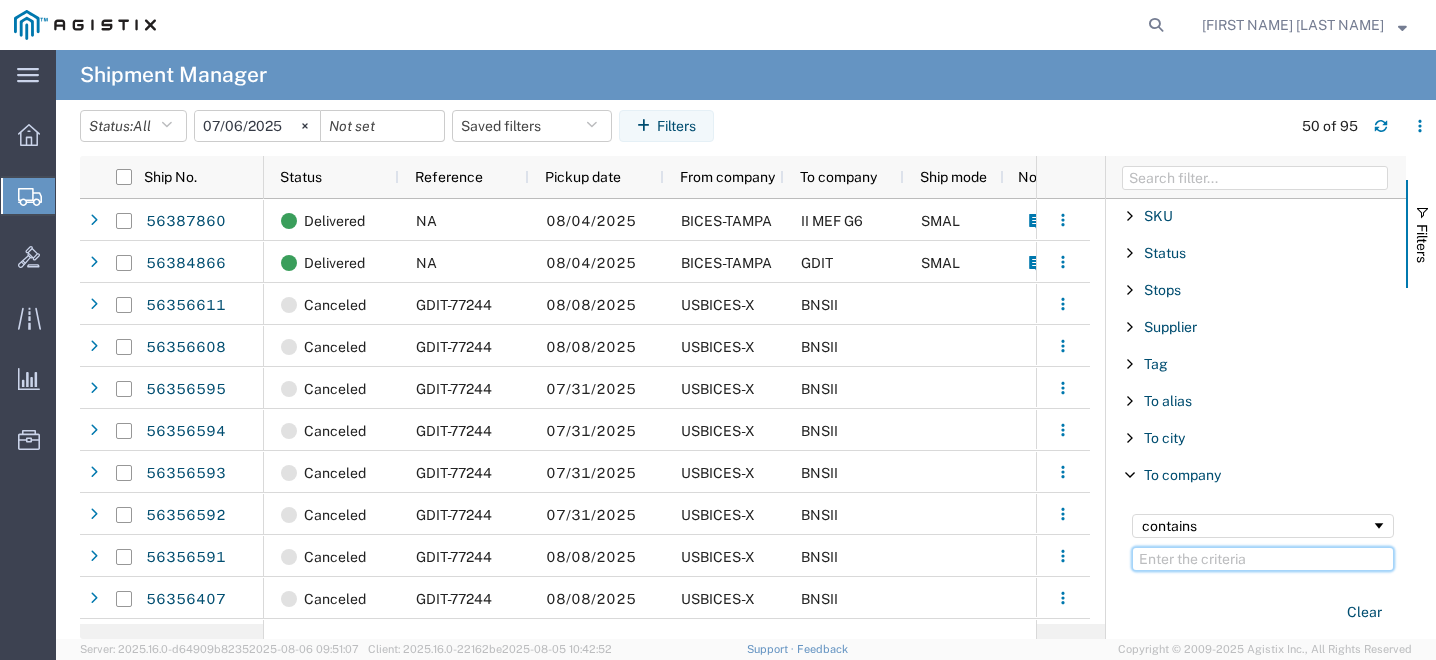 click at bounding box center [1263, 559] 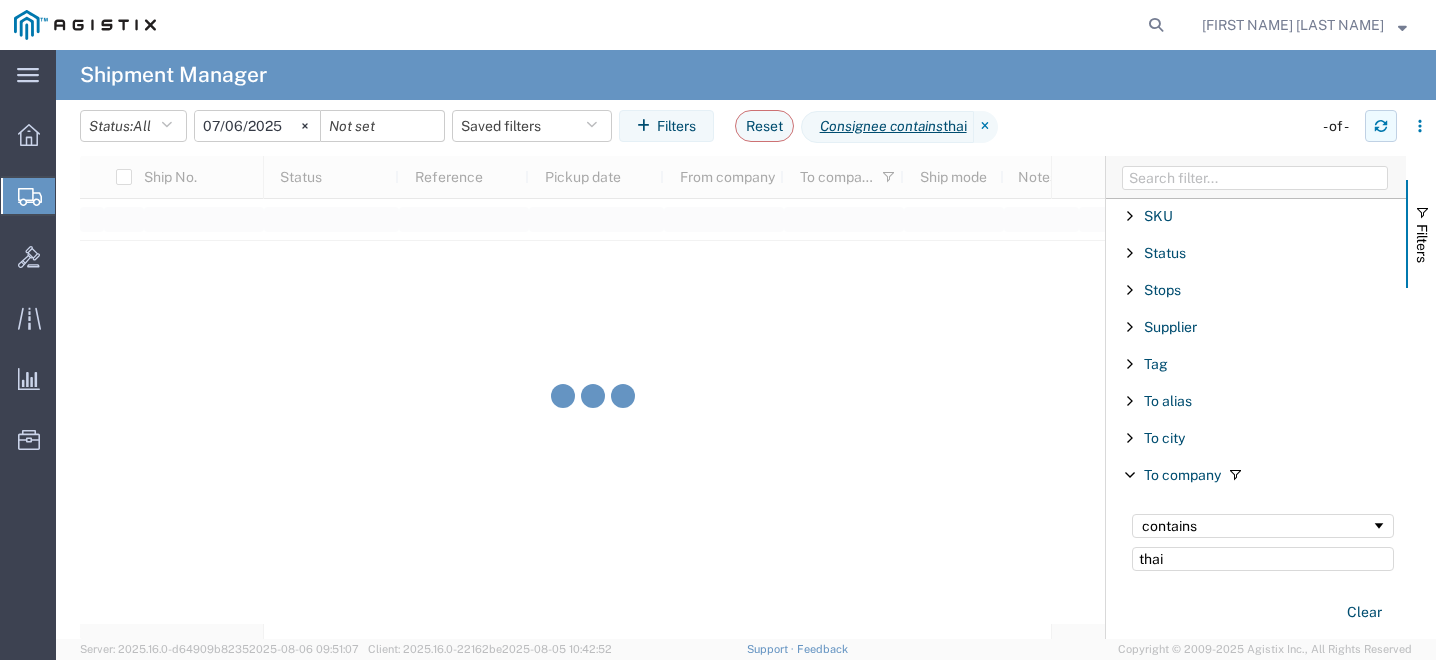 click 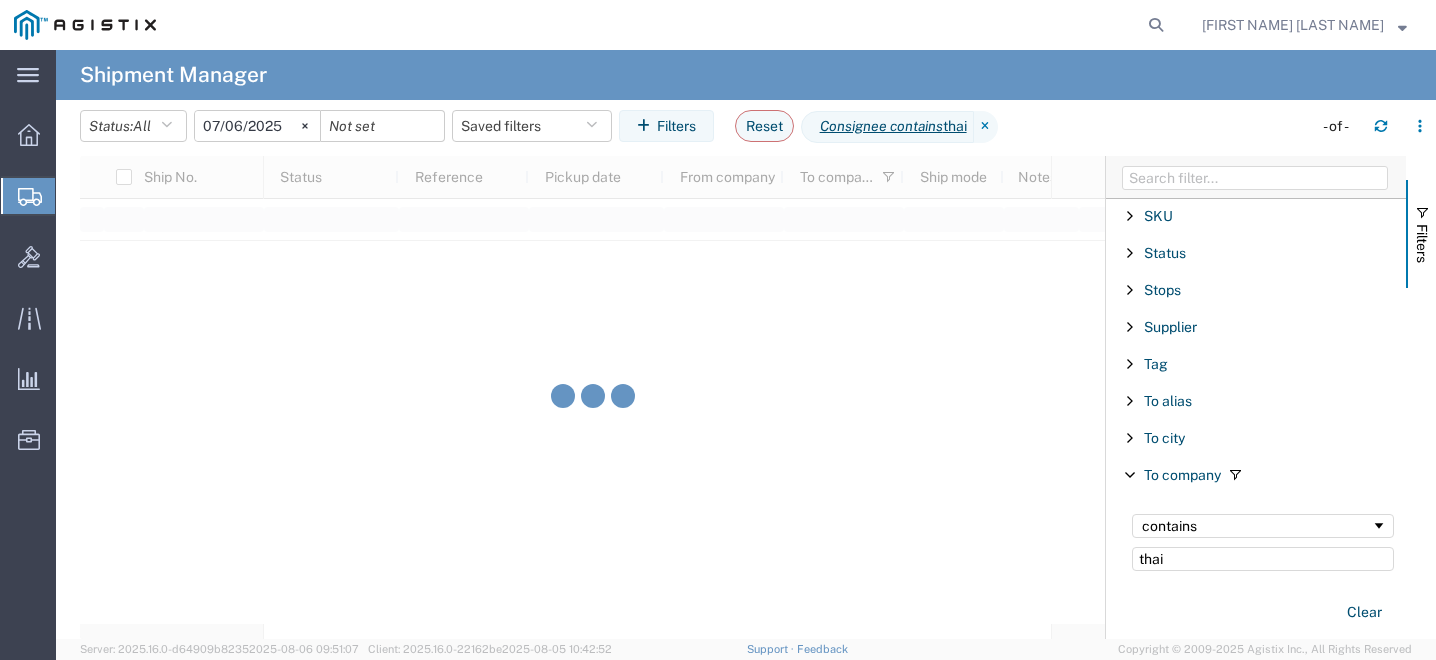 click 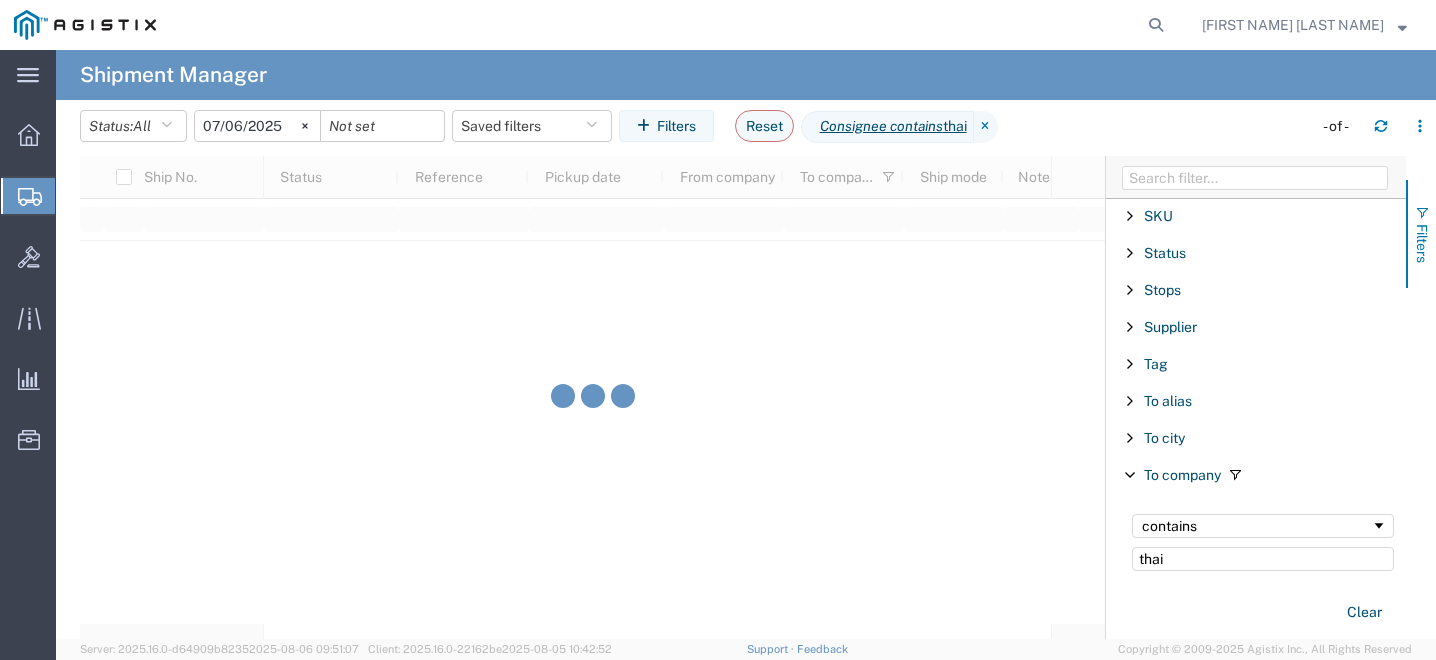 click on "Filters" at bounding box center [1422, 243] 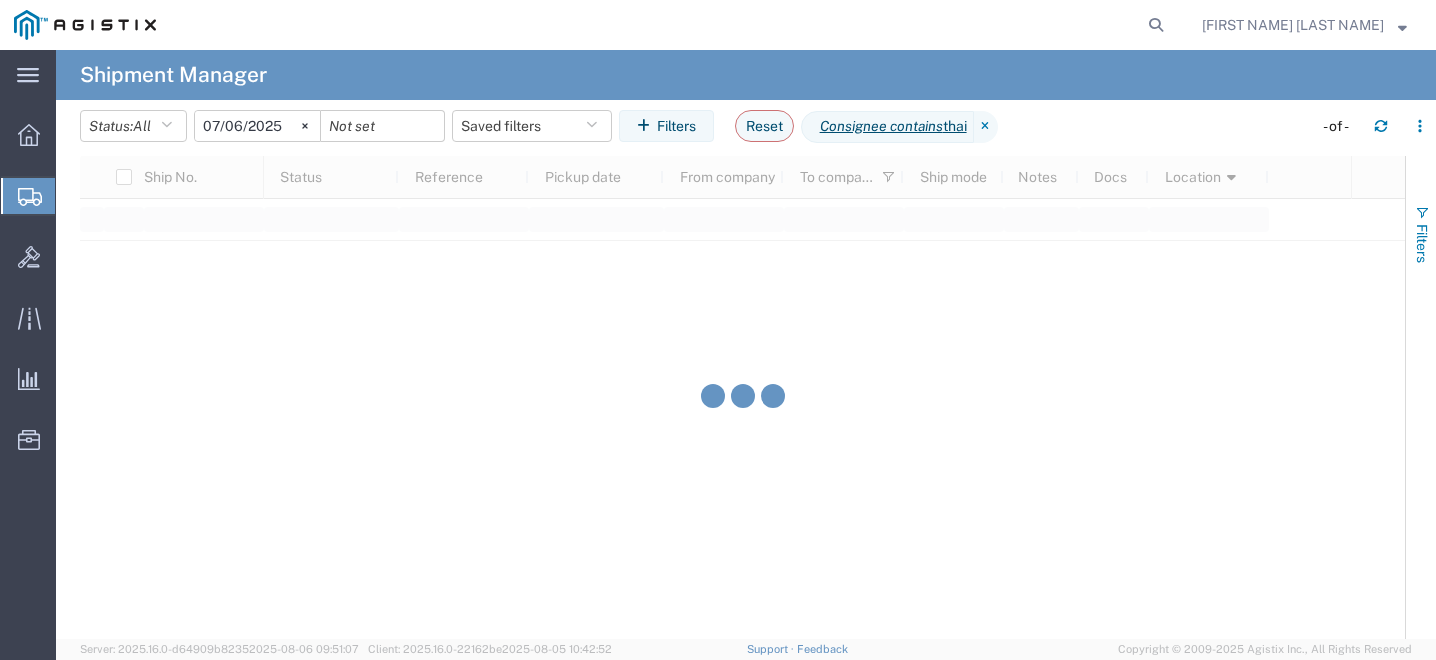 click on "Filters" at bounding box center (1422, 243) 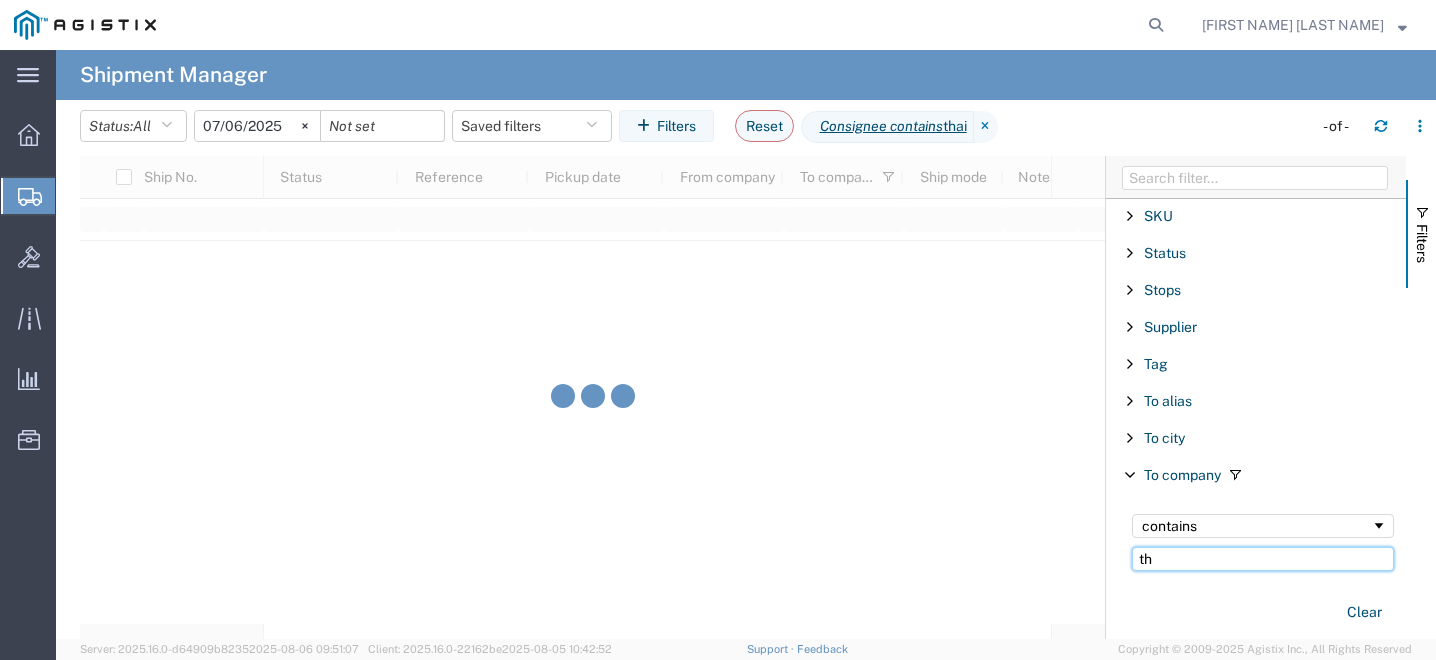 type on "t" 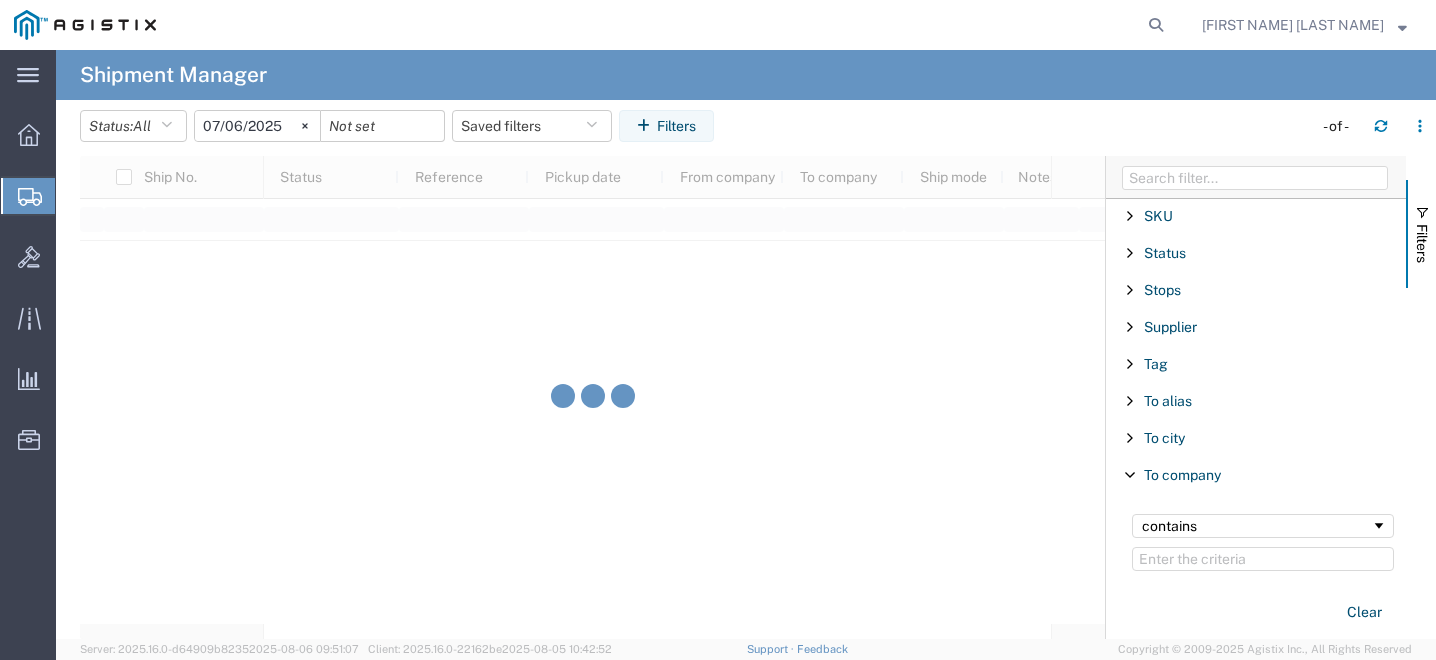 click 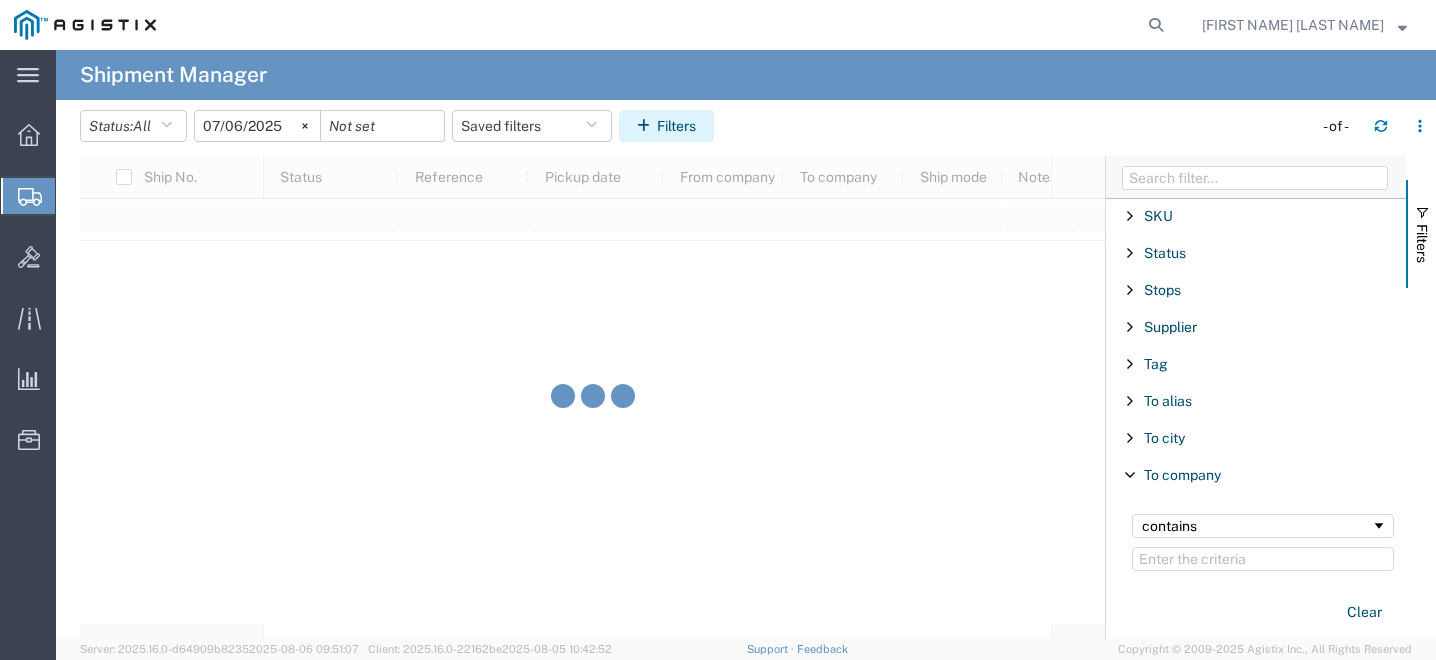 click on "Filters" 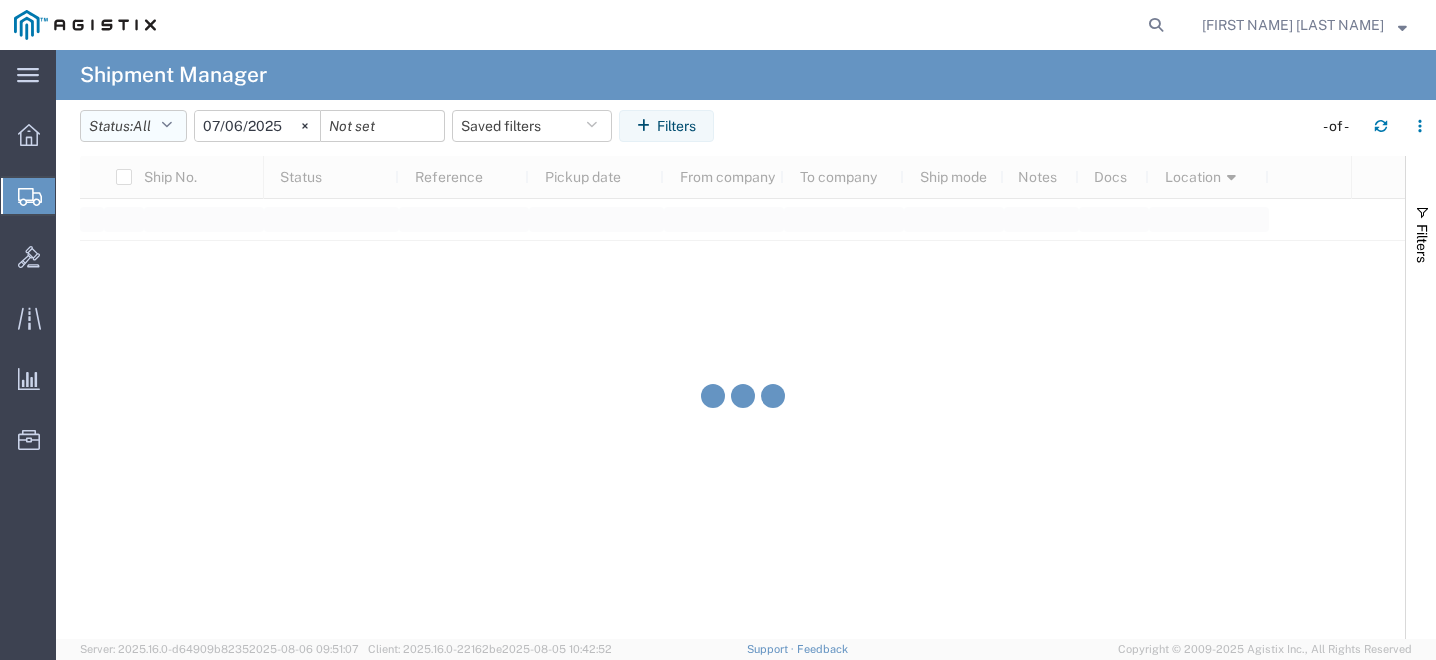 click 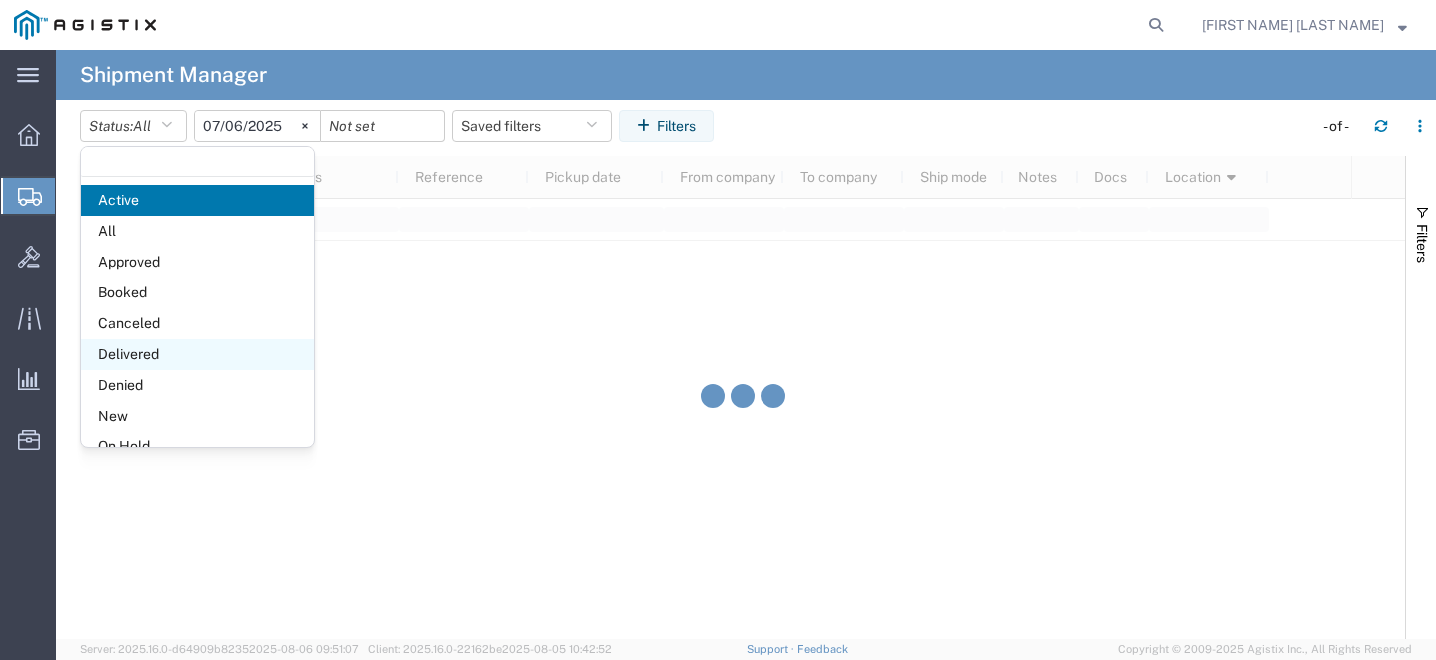 click on "Delivered" 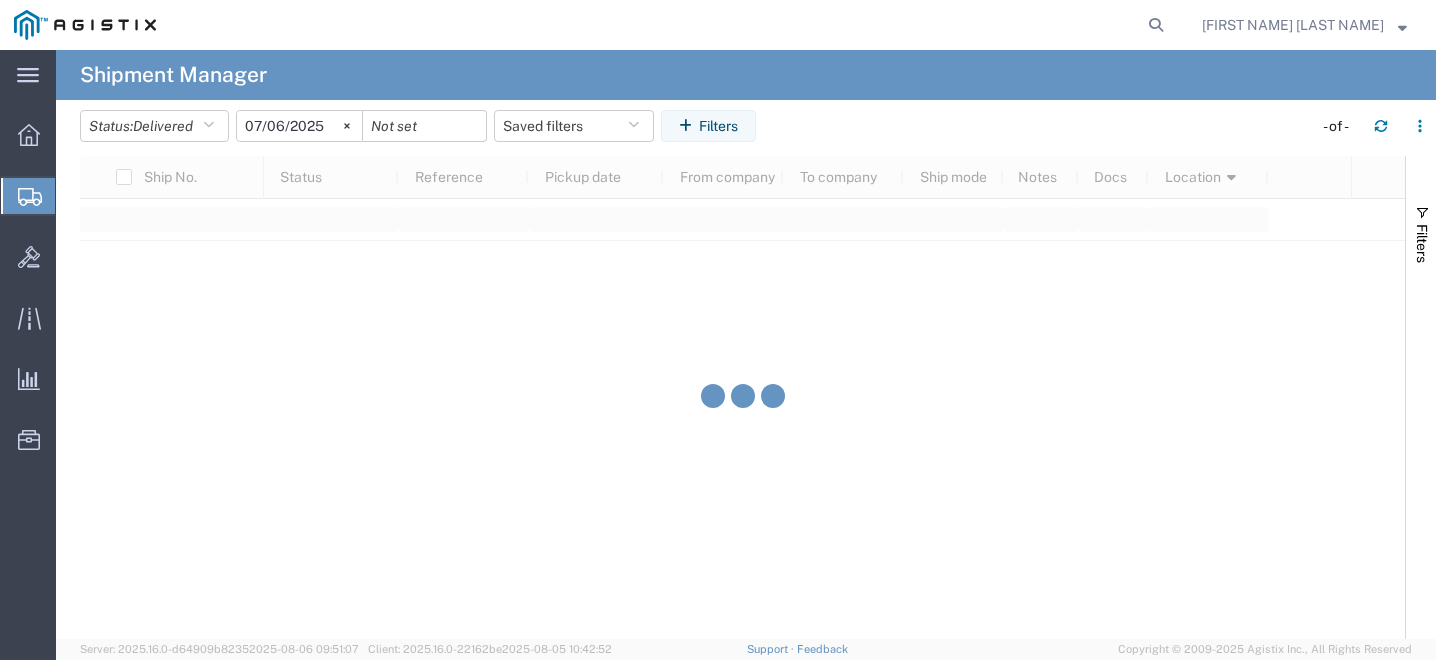 click on "[FIRST NAME] [LAST NAME]" 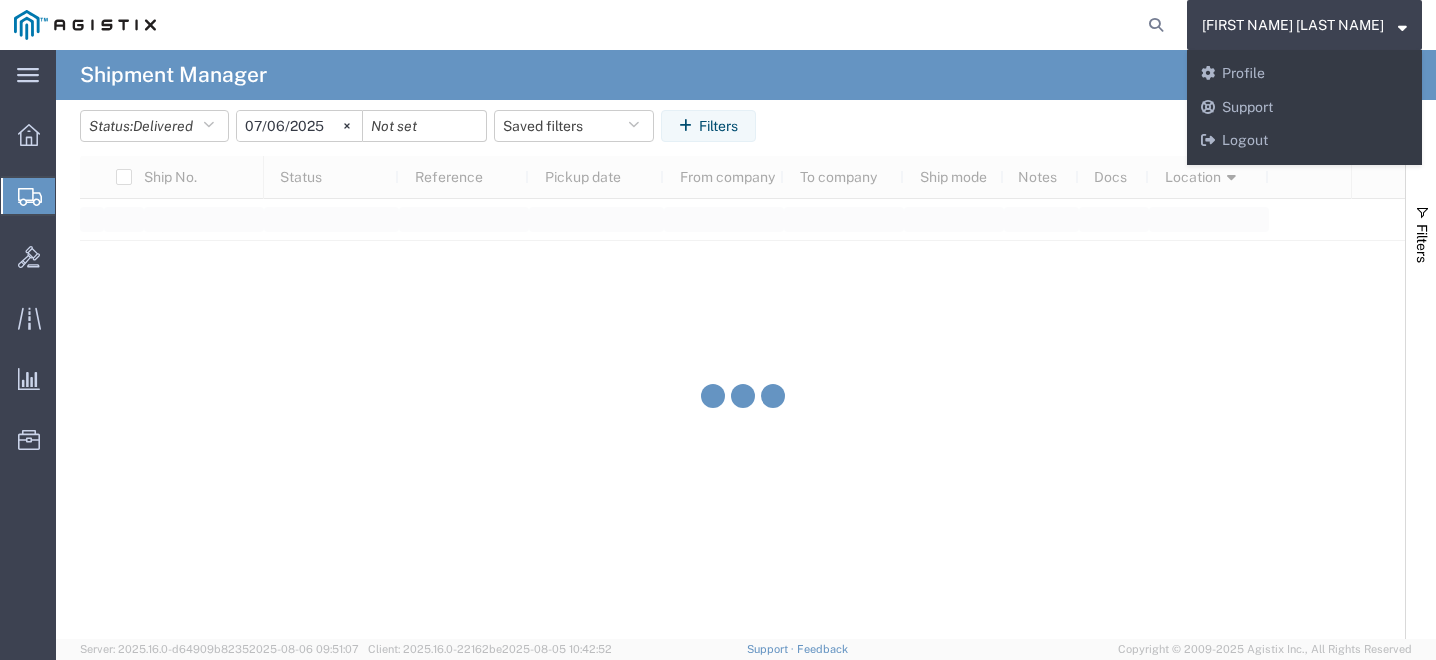 click 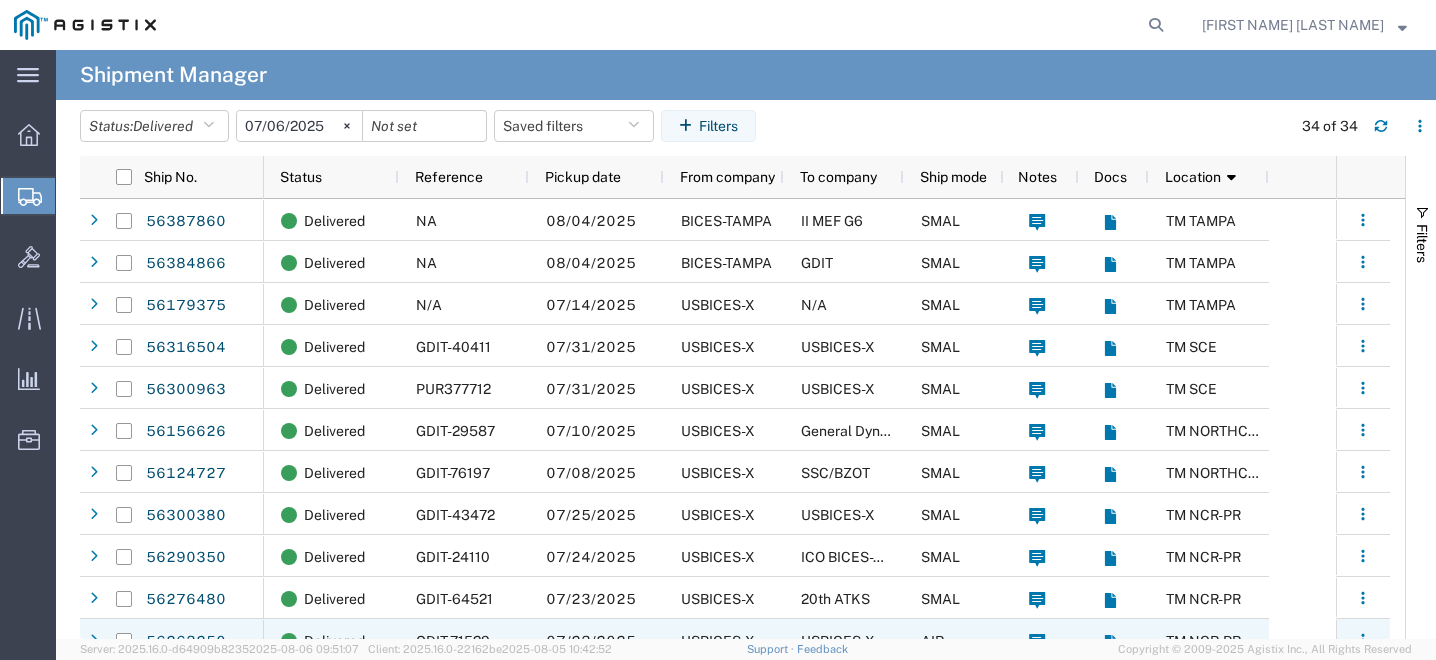 scroll, scrollTop: 200, scrollLeft: 0, axis: vertical 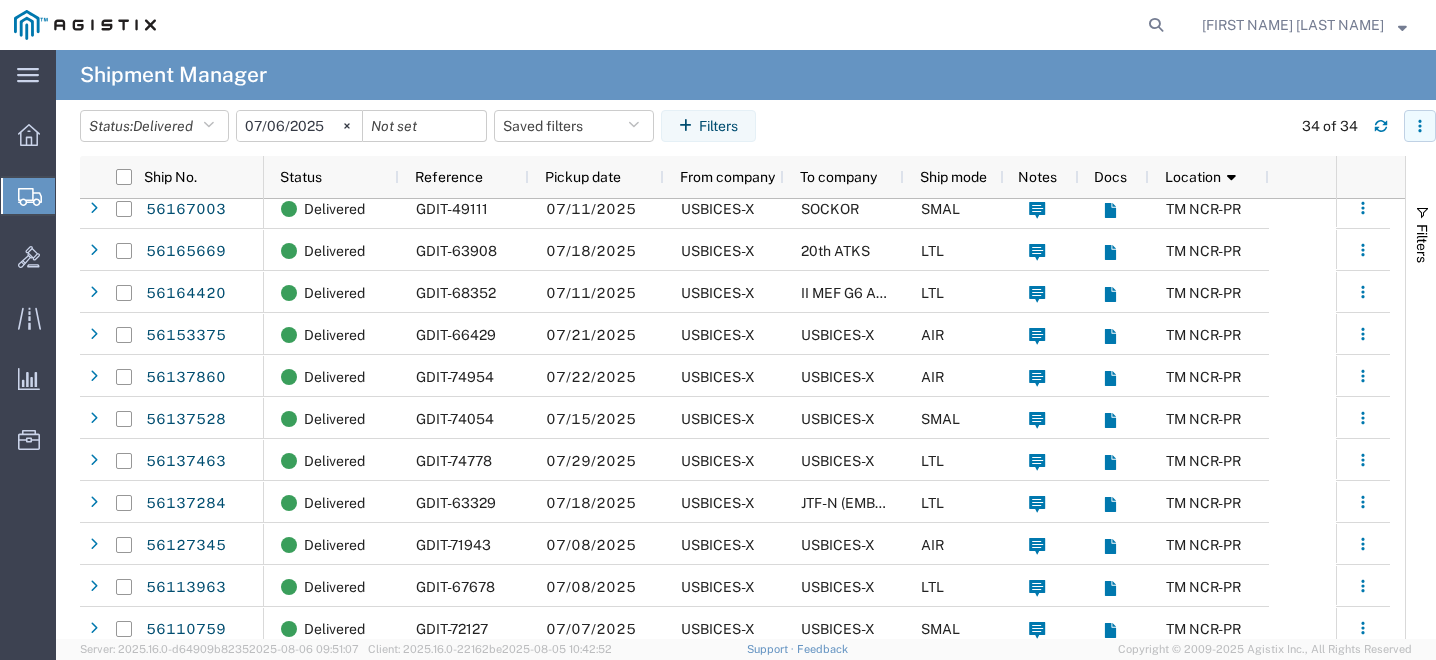 click 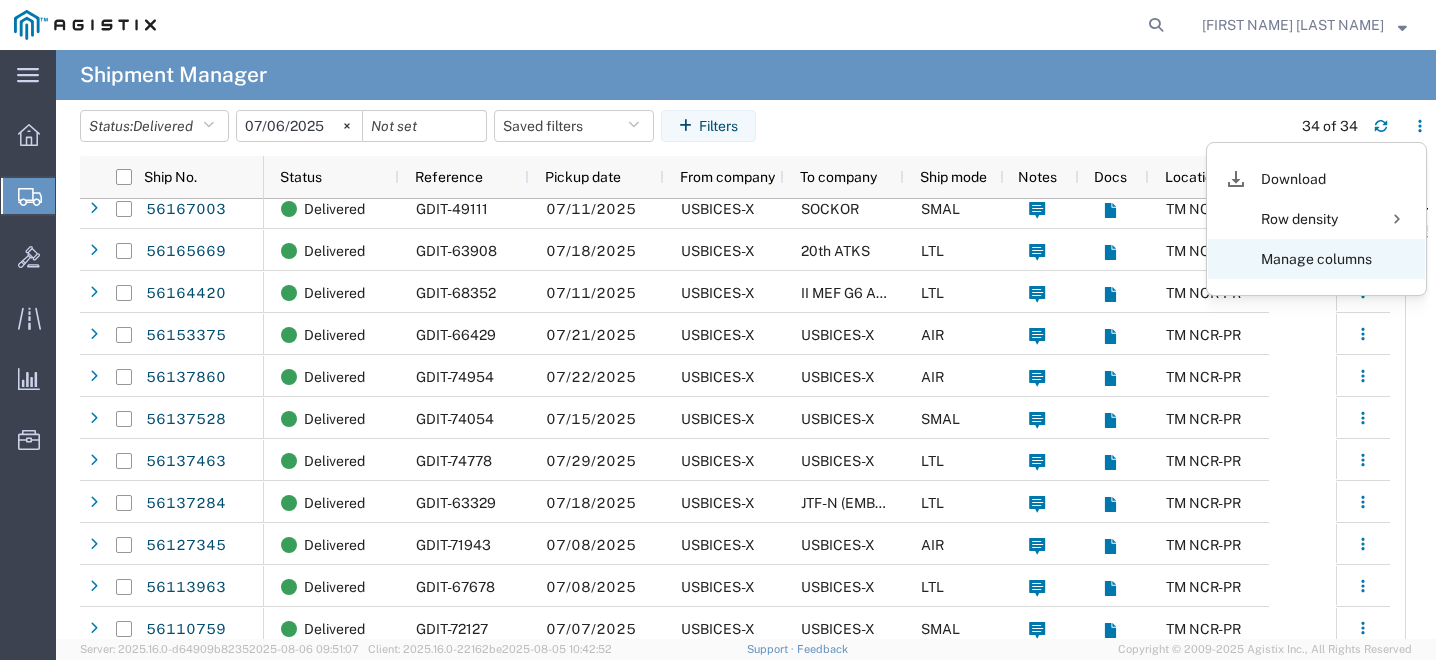 click on "Manage columns" 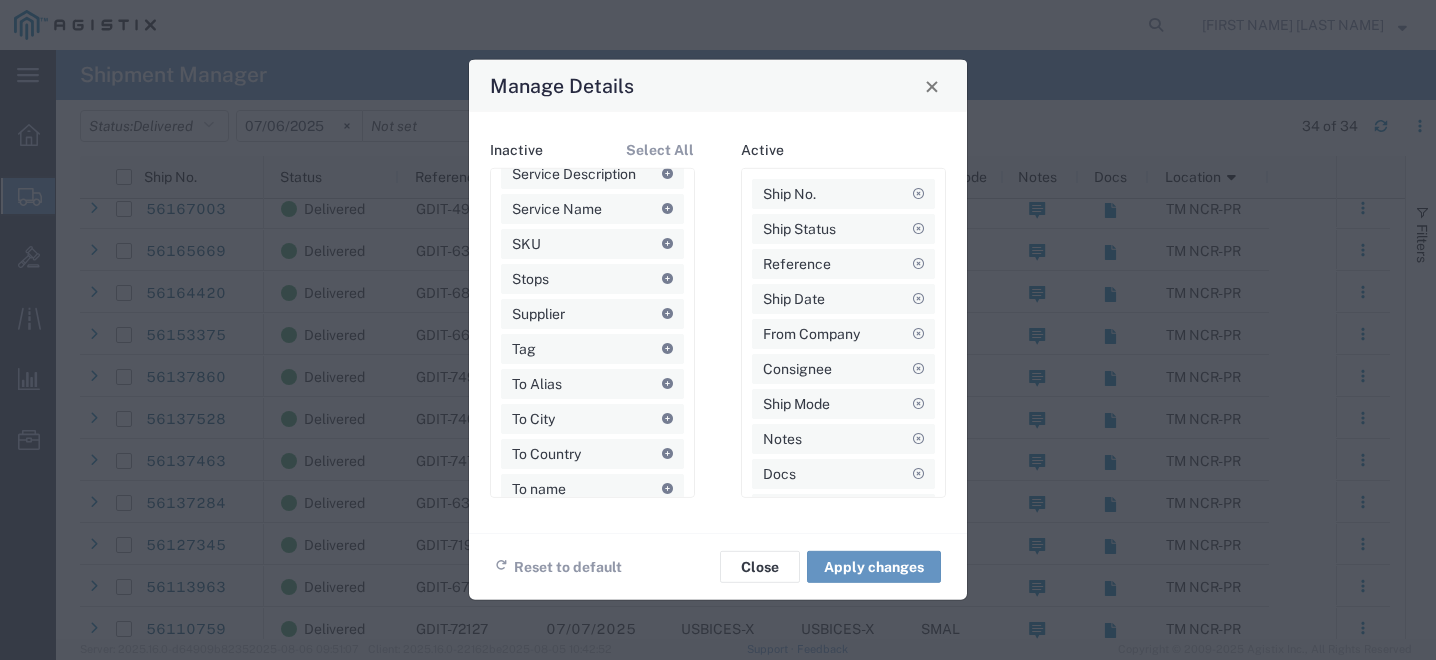 scroll, scrollTop: 1400, scrollLeft: 0, axis: vertical 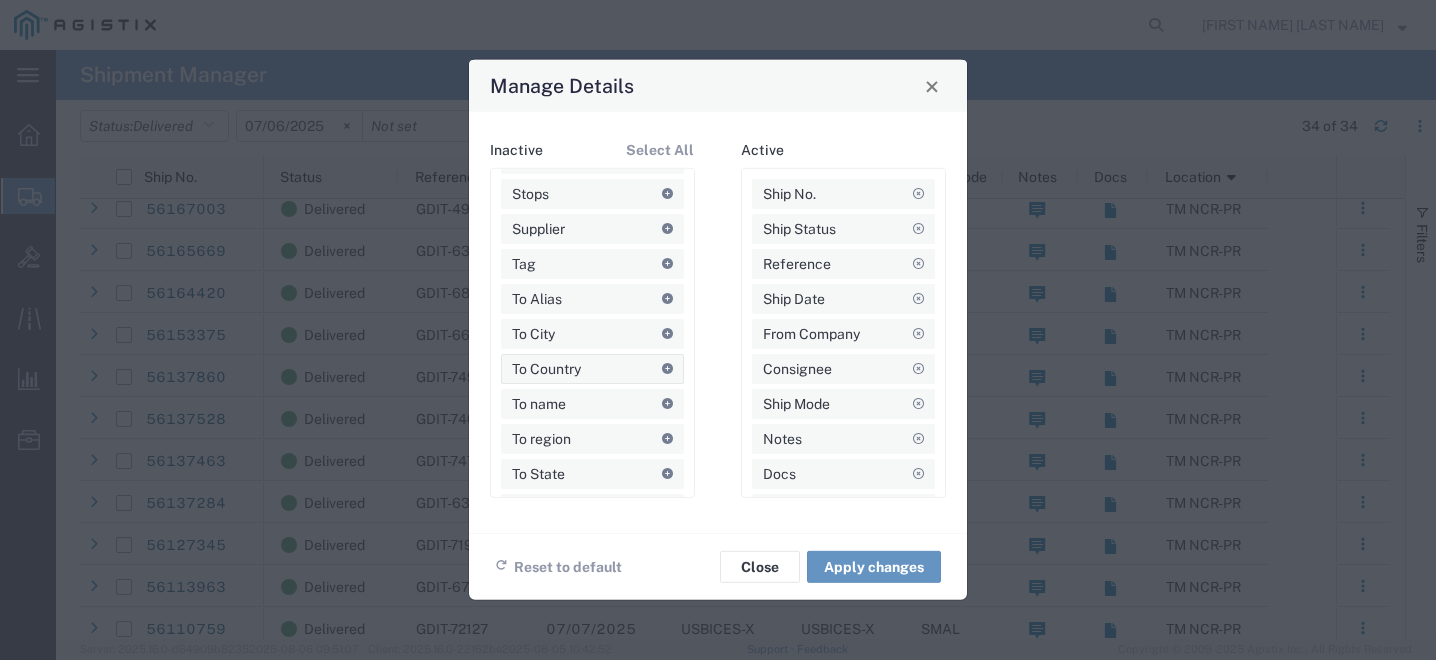 click on "To Country" 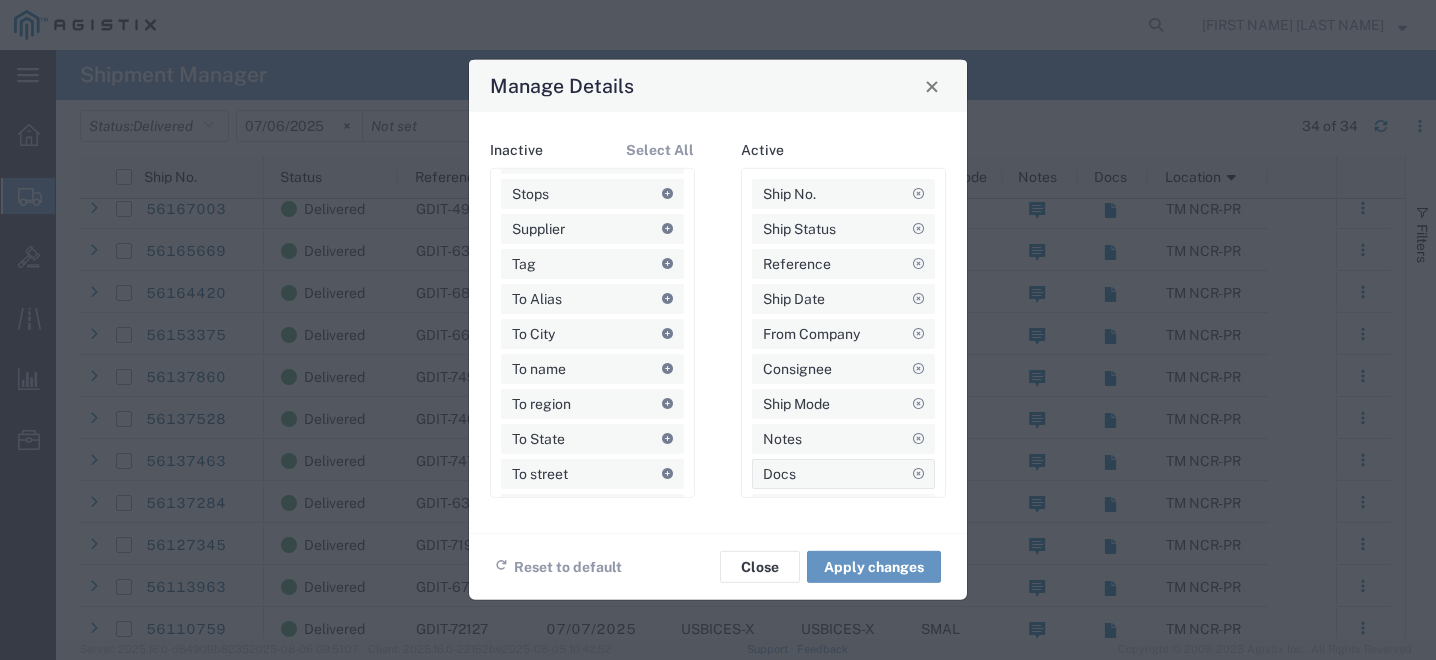 scroll, scrollTop: 60, scrollLeft: 0, axis: vertical 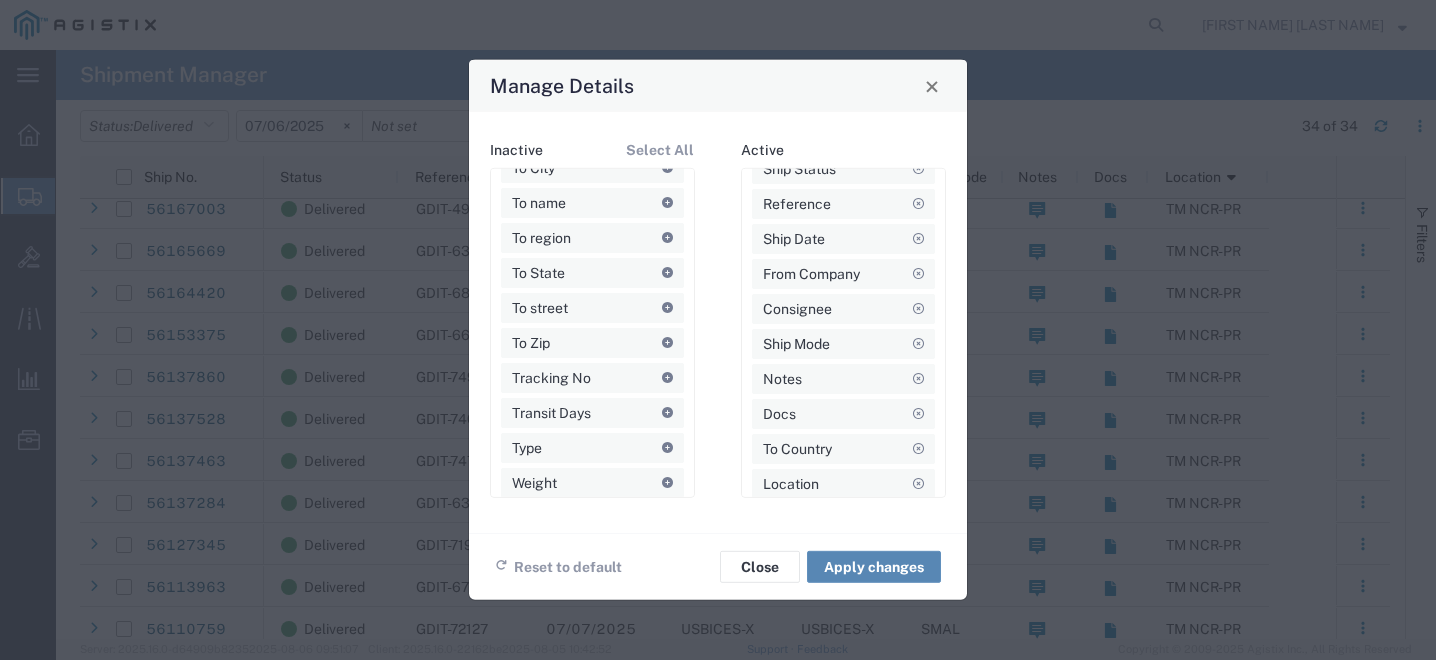click on "Apply changes" 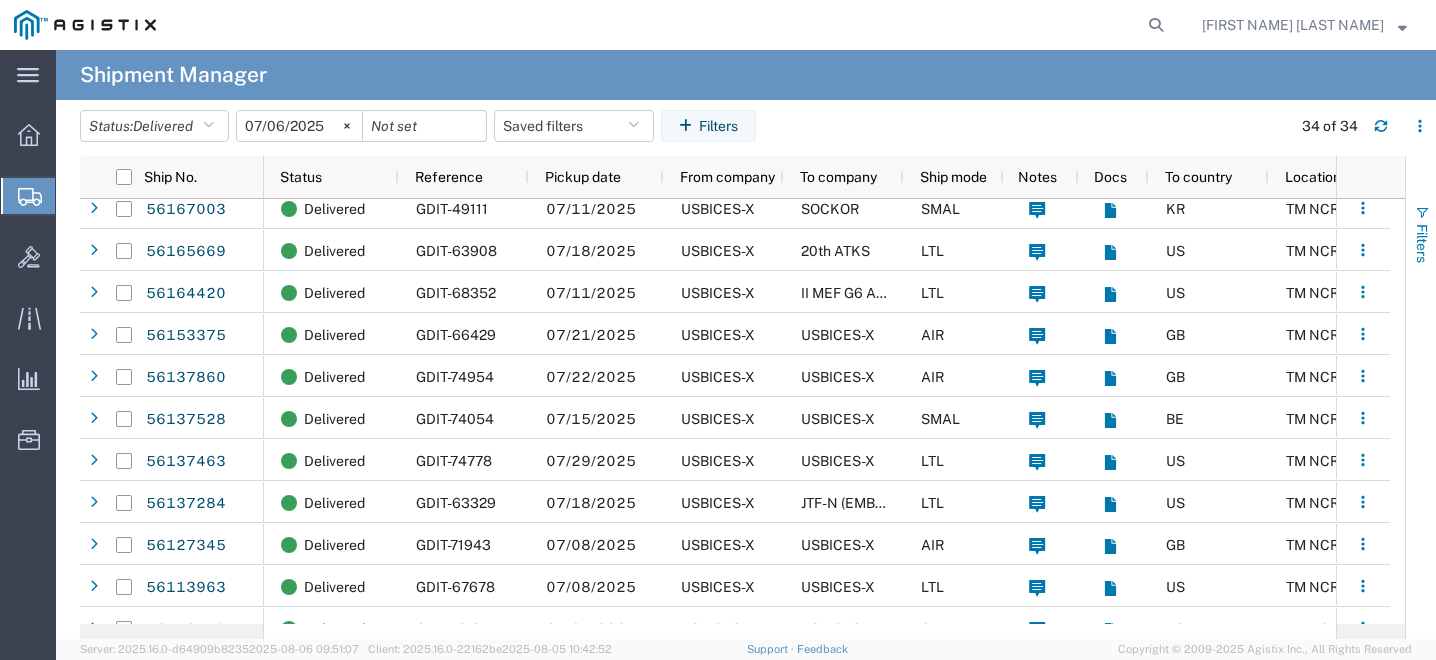 click on "Filters" at bounding box center (1422, 243) 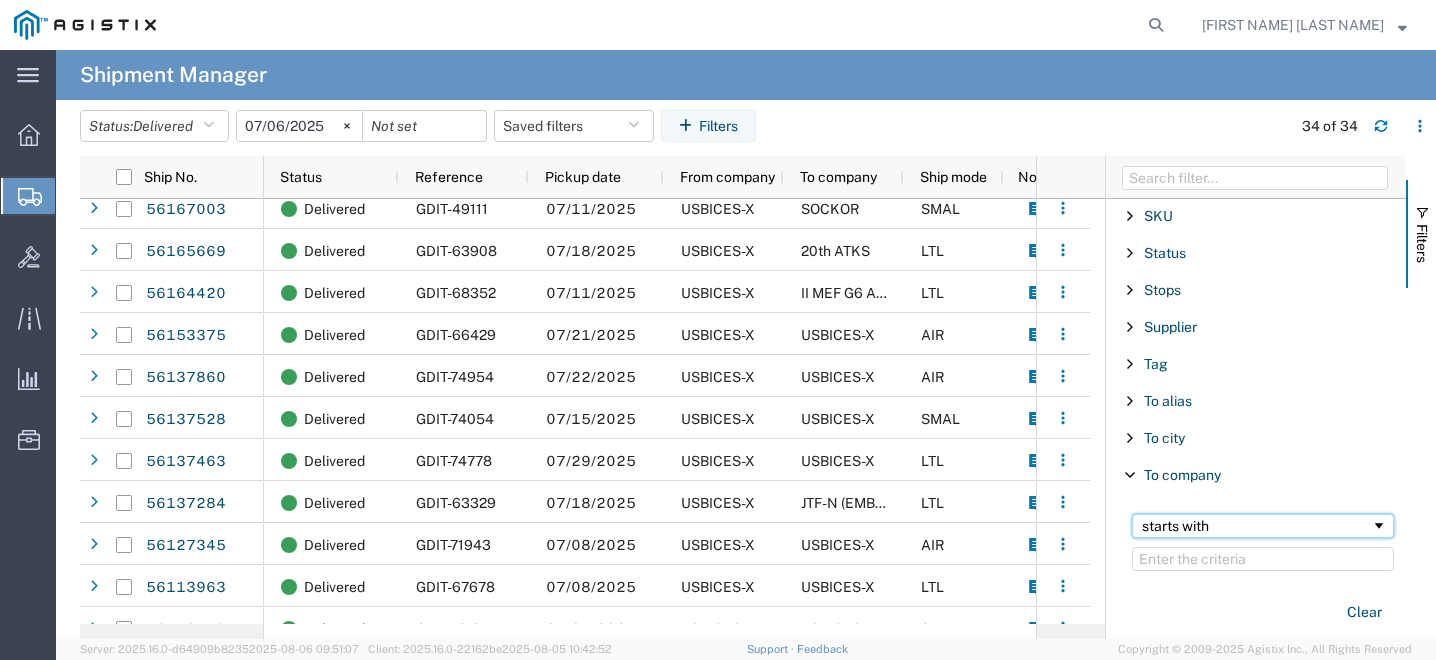 click at bounding box center (1379, 526) 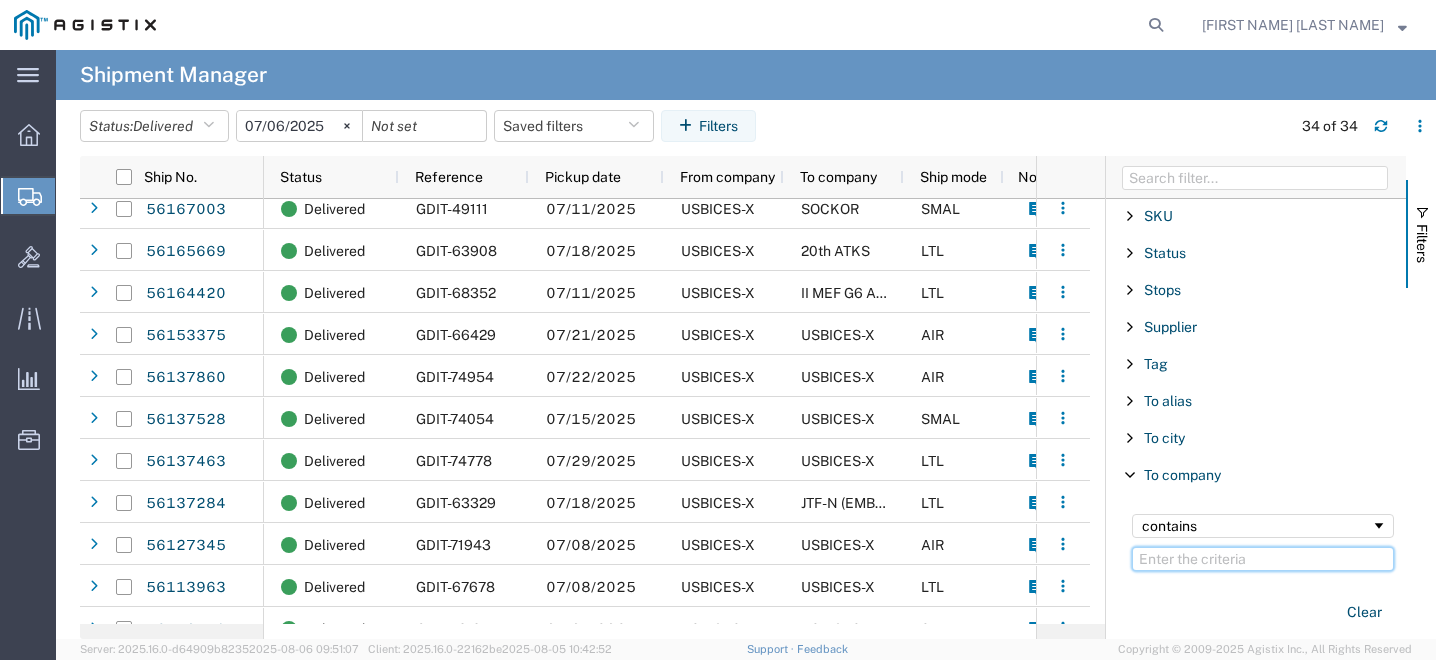 click at bounding box center (1263, 559) 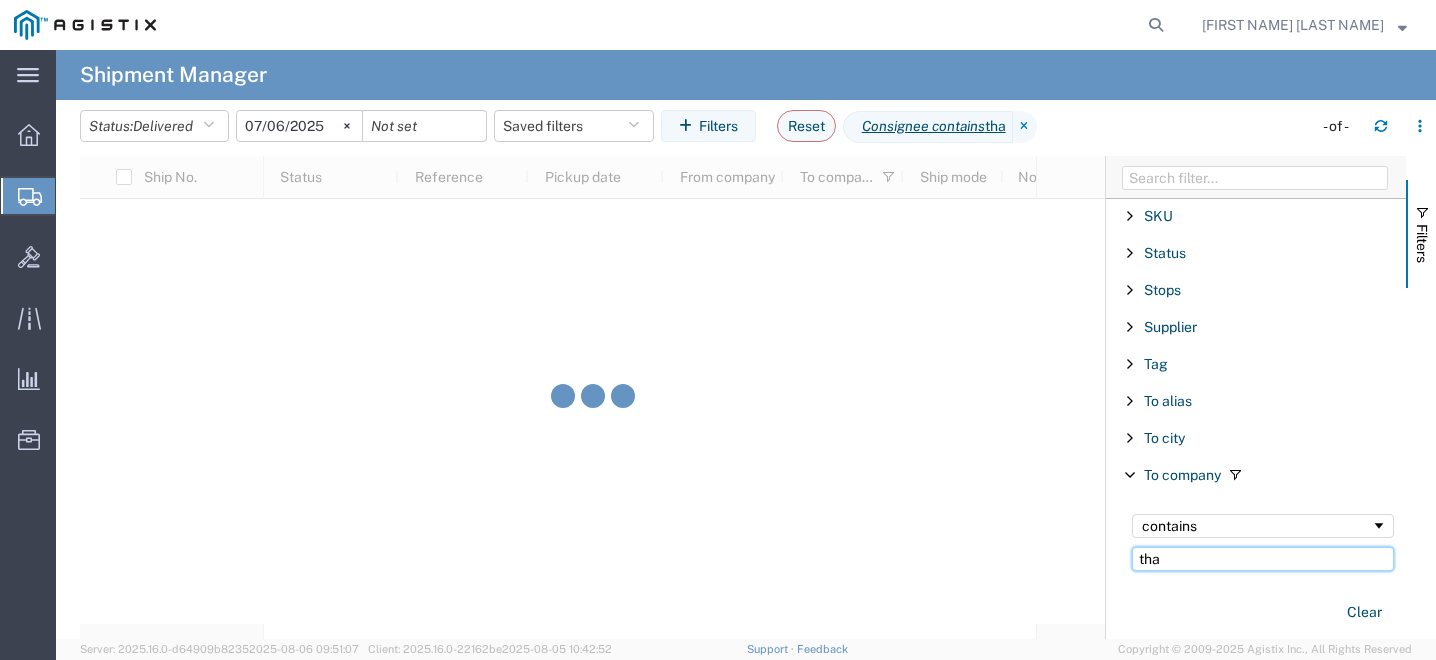 scroll, scrollTop: 0, scrollLeft: 0, axis: both 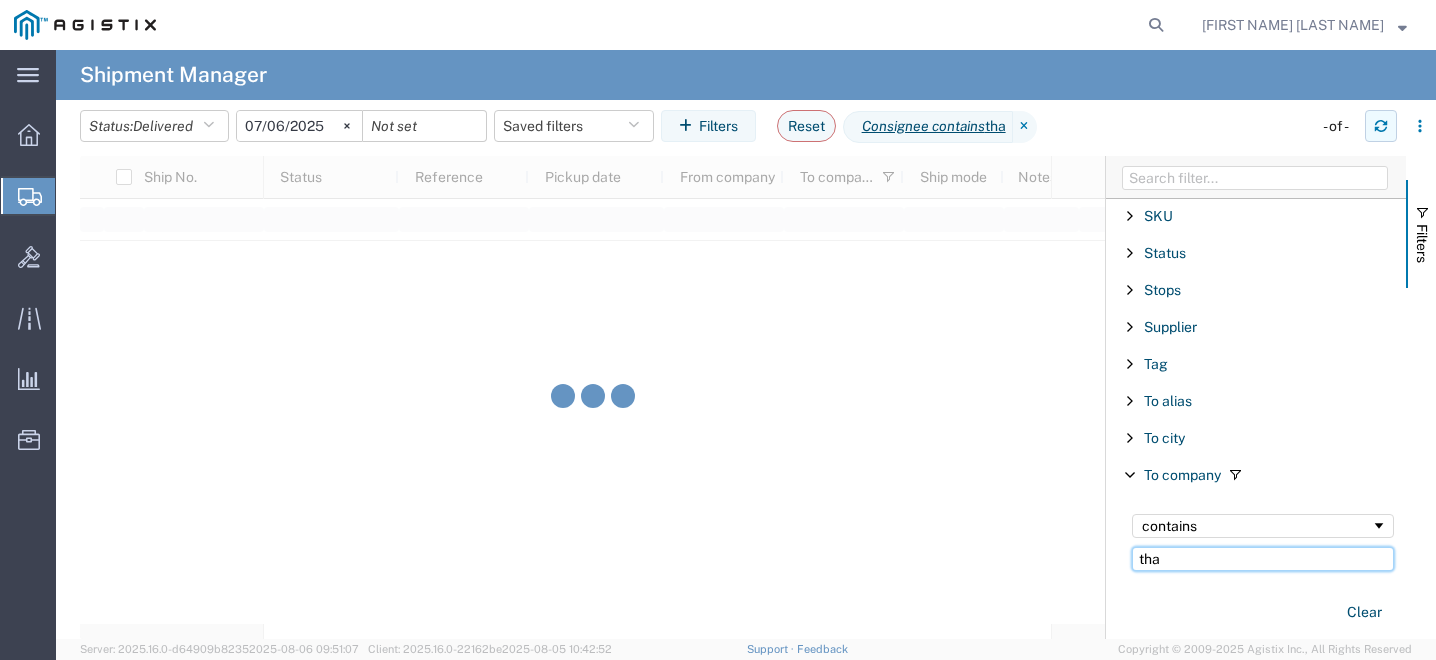 type on "tha" 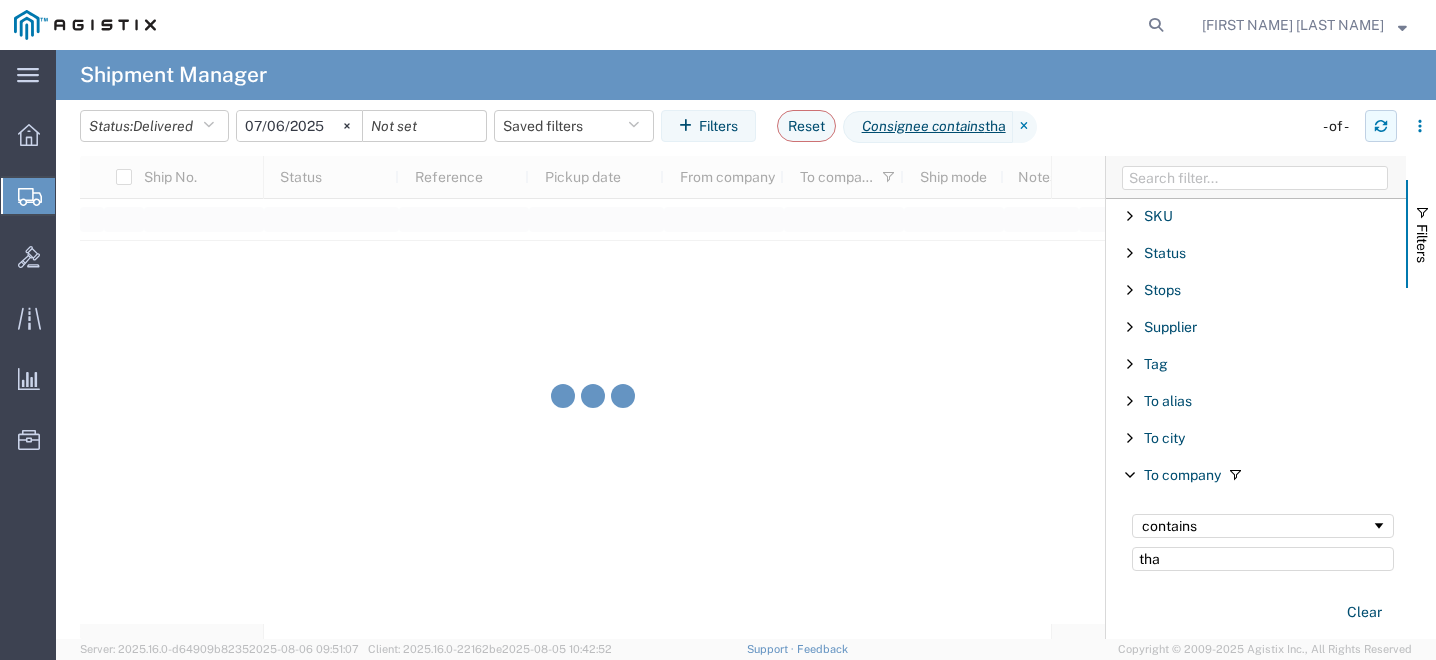 click 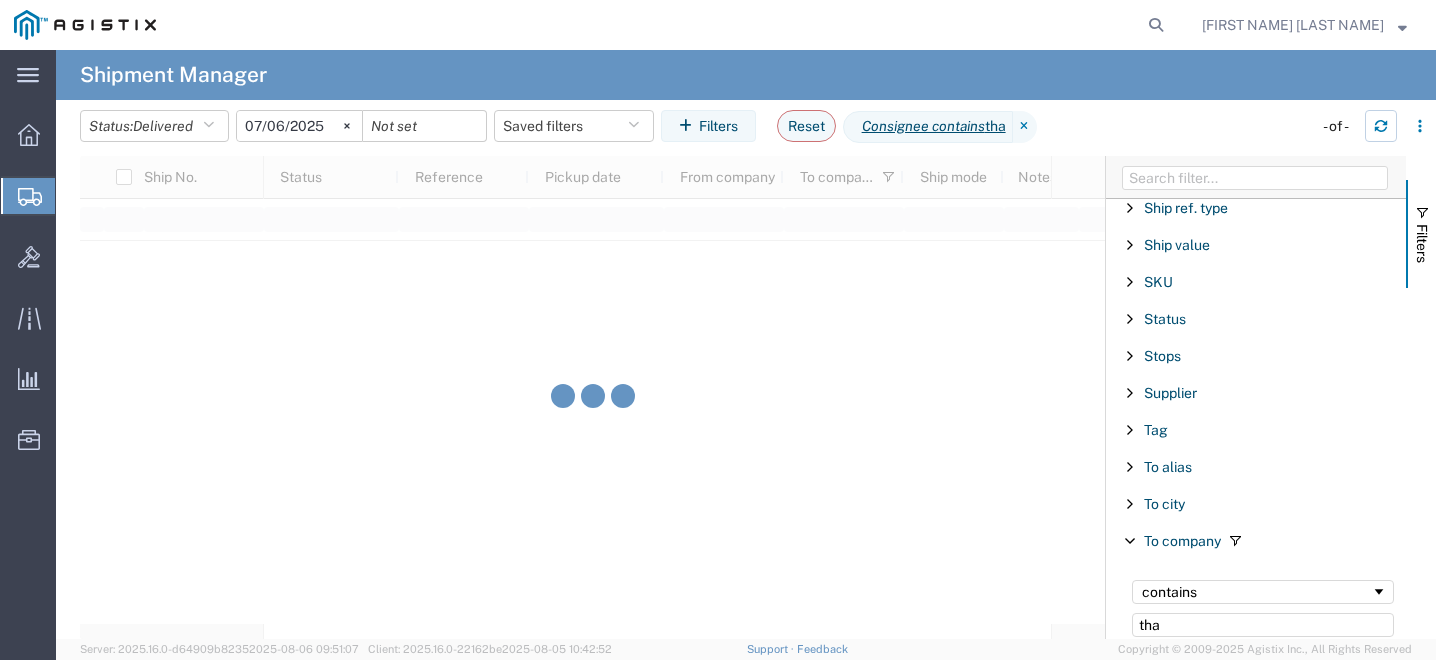 scroll, scrollTop: 2052, scrollLeft: 0, axis: vertical 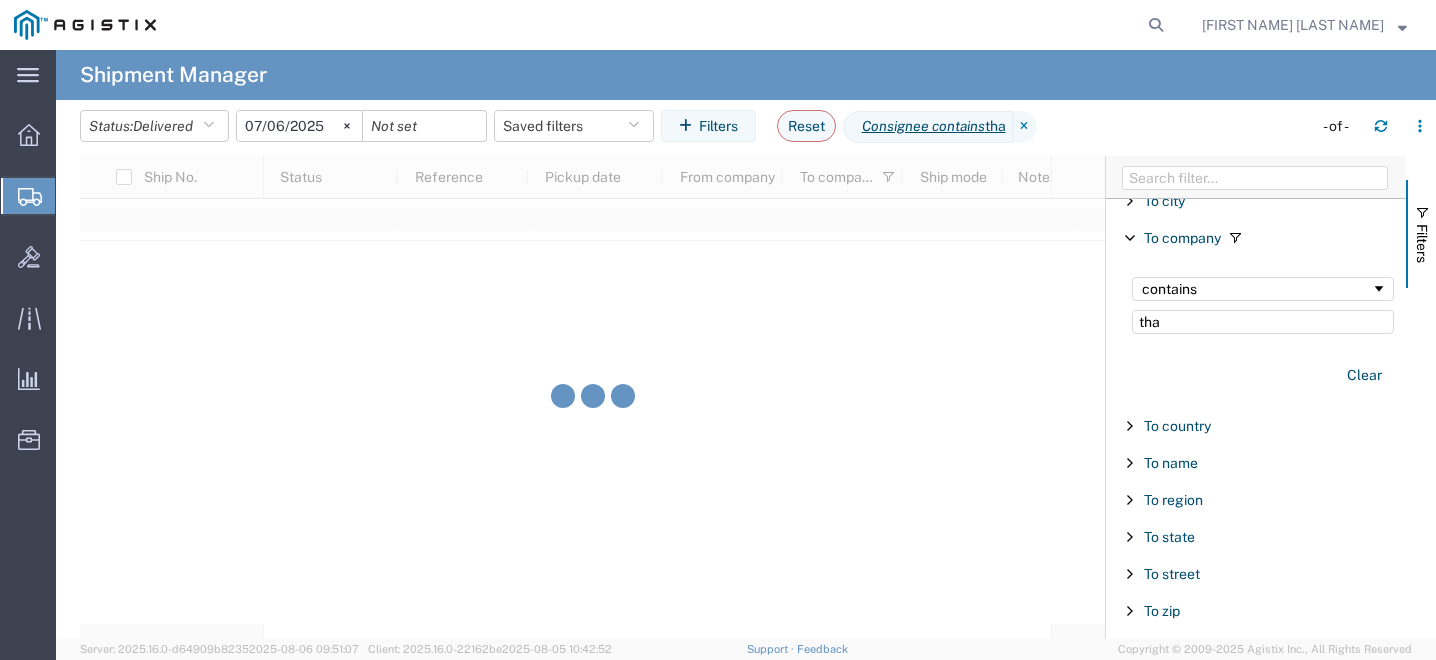click 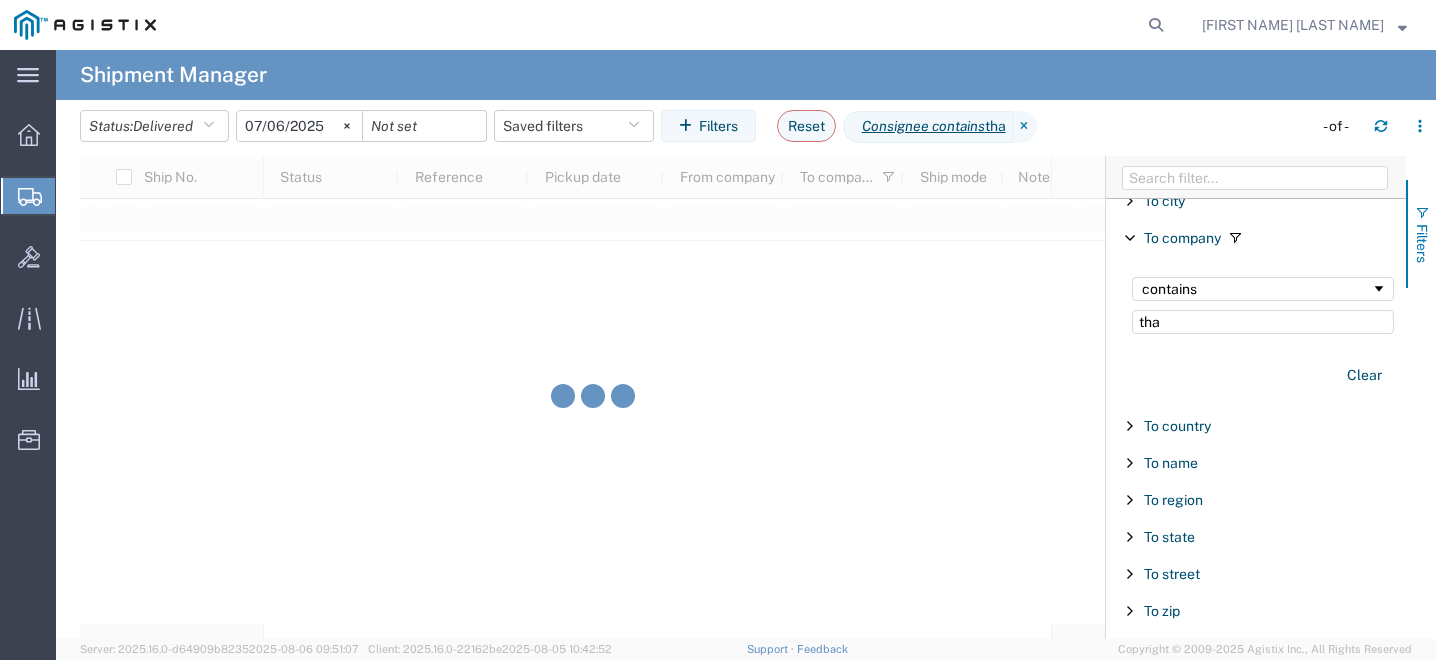 click on "Filters" at bounding box center (1422, 243) 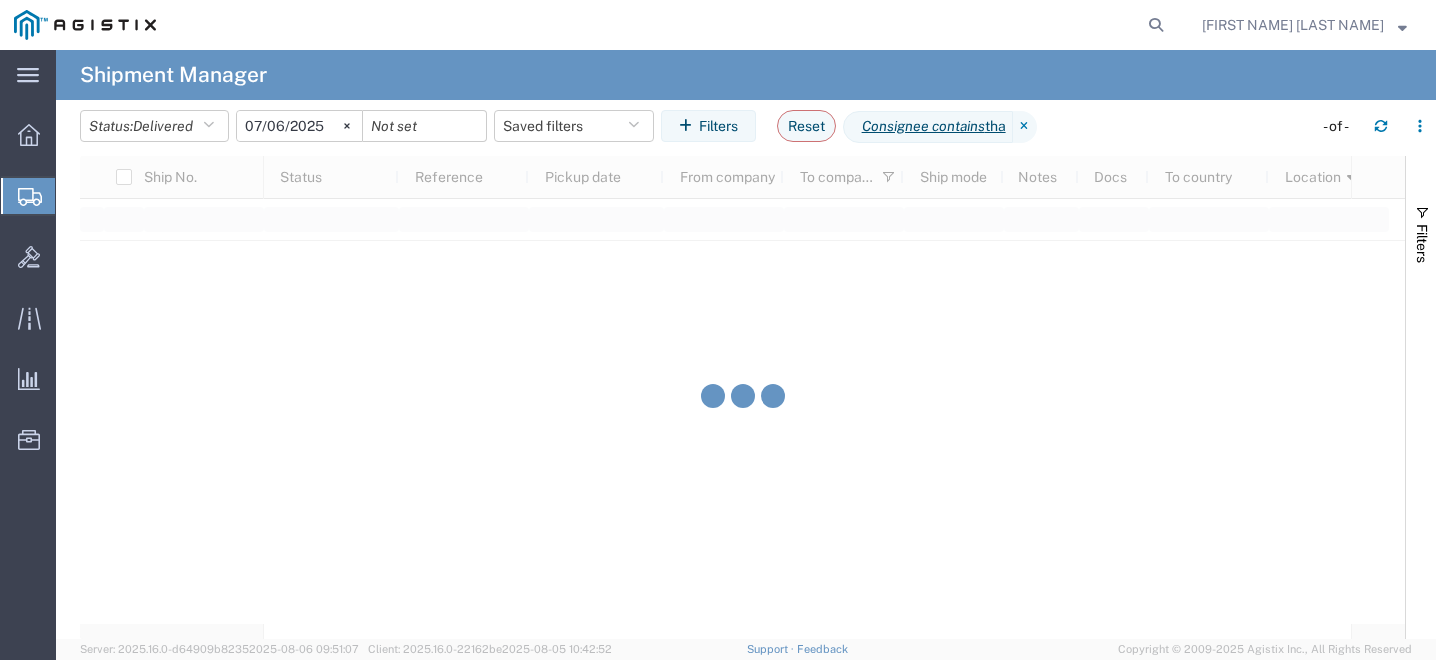 click 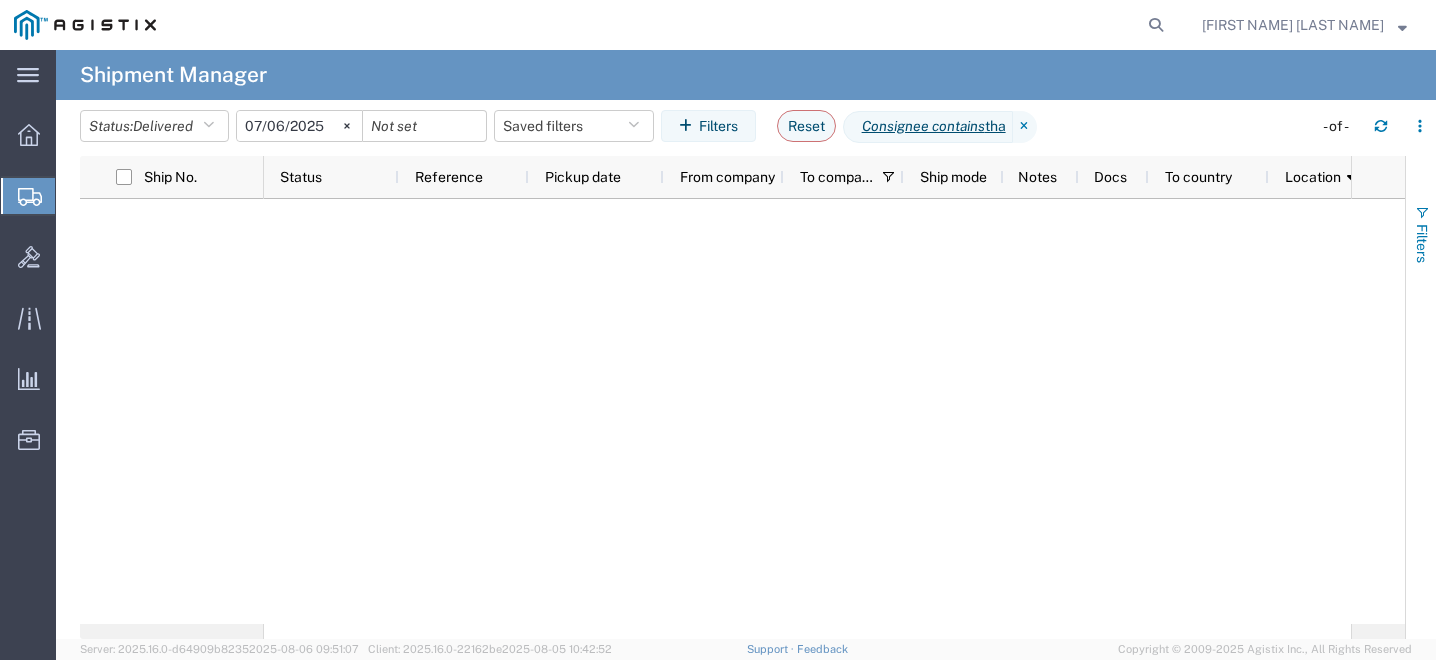 click on "Filters" at bounding box center (1422, 243) 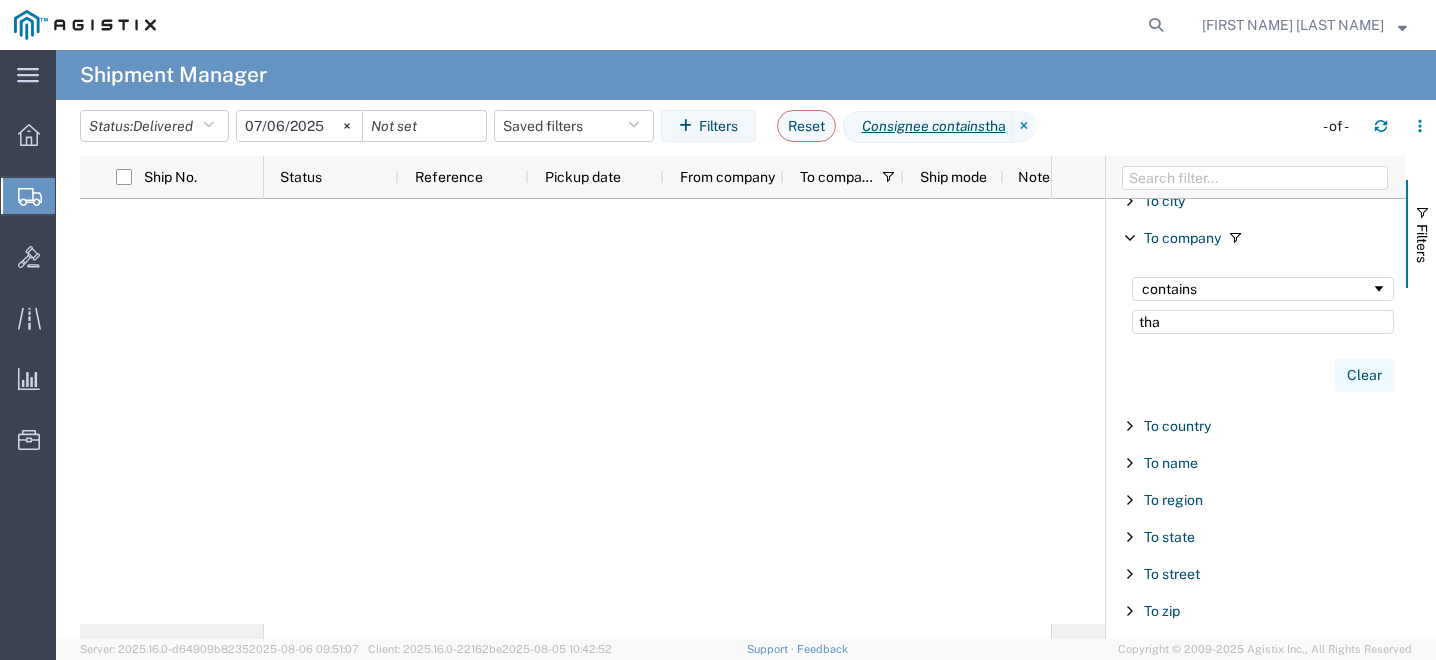click on "Clear" at bounding box center (1364, 375) 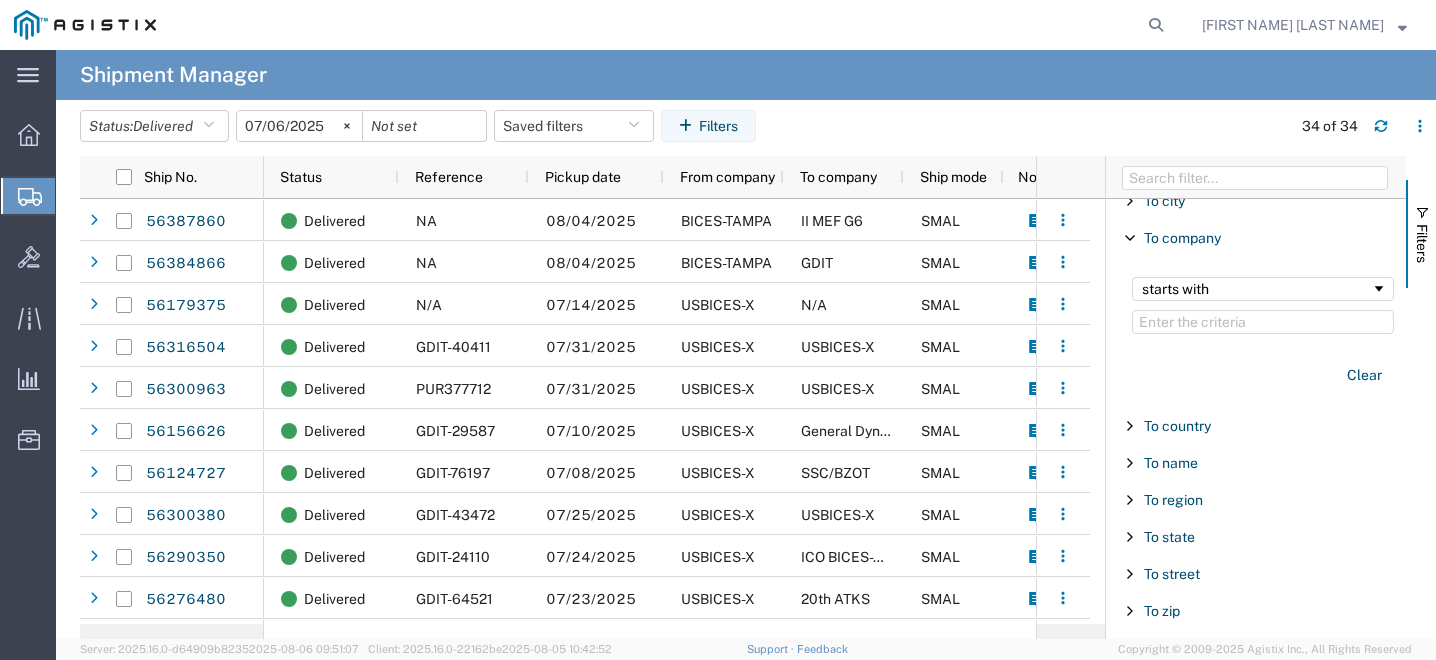 click at bounding box center (1130, 238) 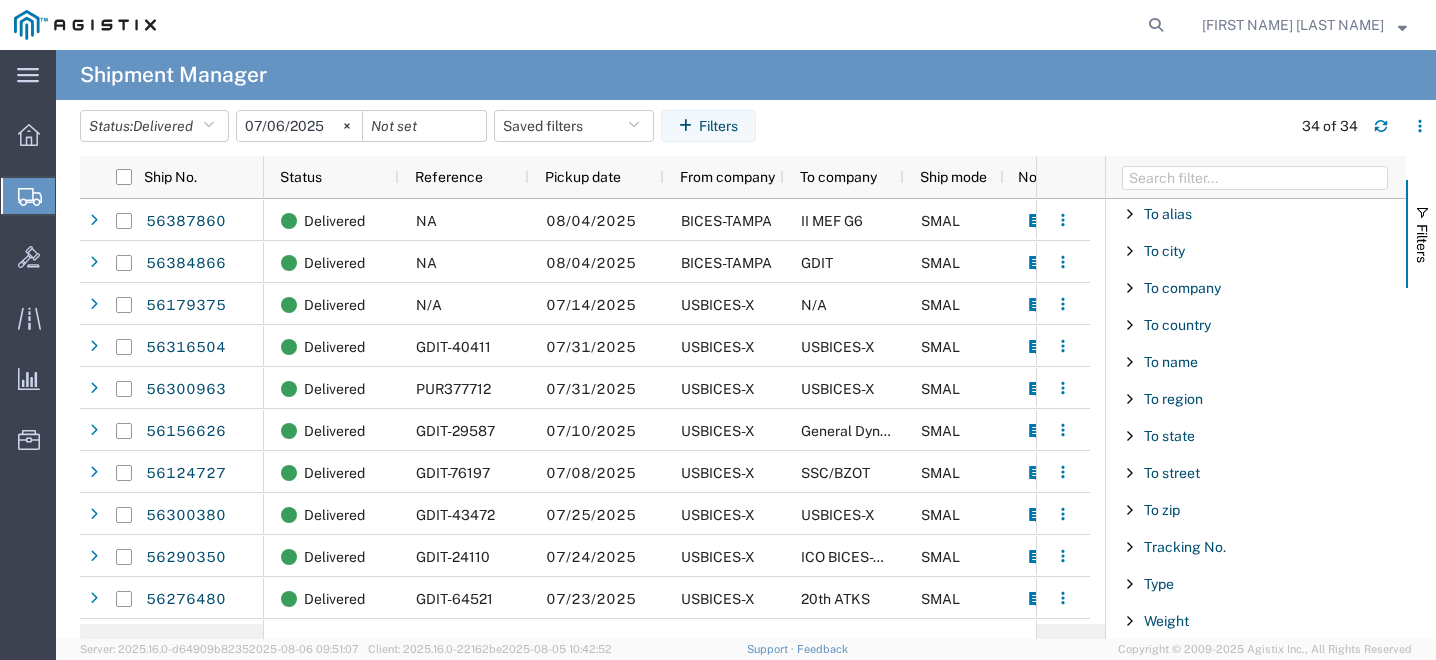 scroll, scrollTop: 2002, scrollLeft: 0, axis: vertical 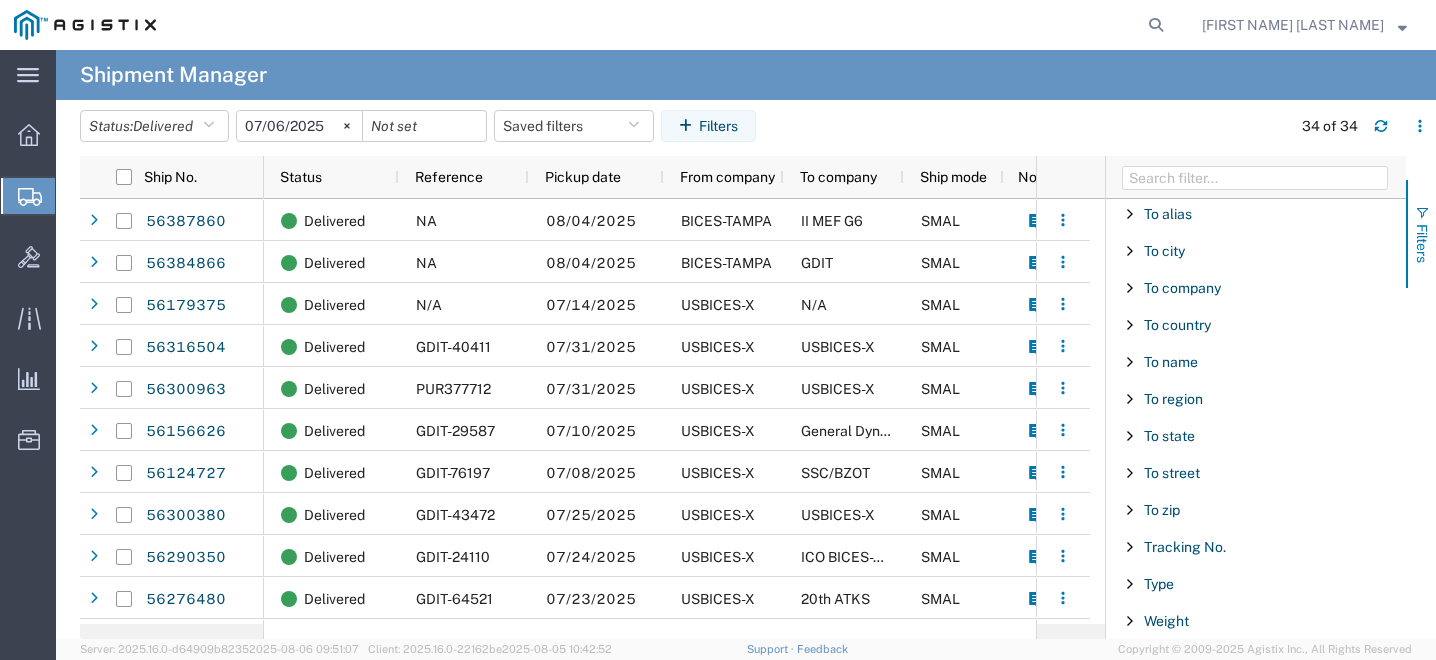 click on "Filters" at bounding box center (1421, 234) 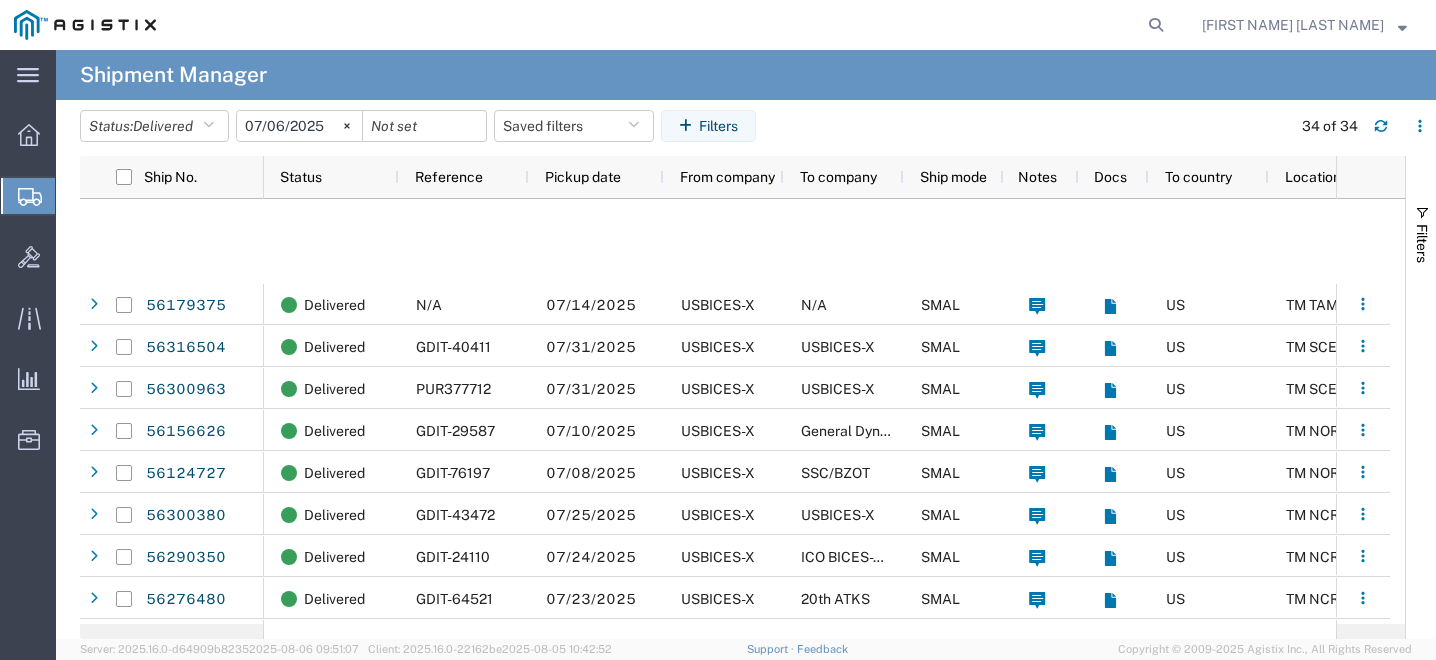 scroll, scrollTop: 551, scrollLeft: 0, axis: vertical 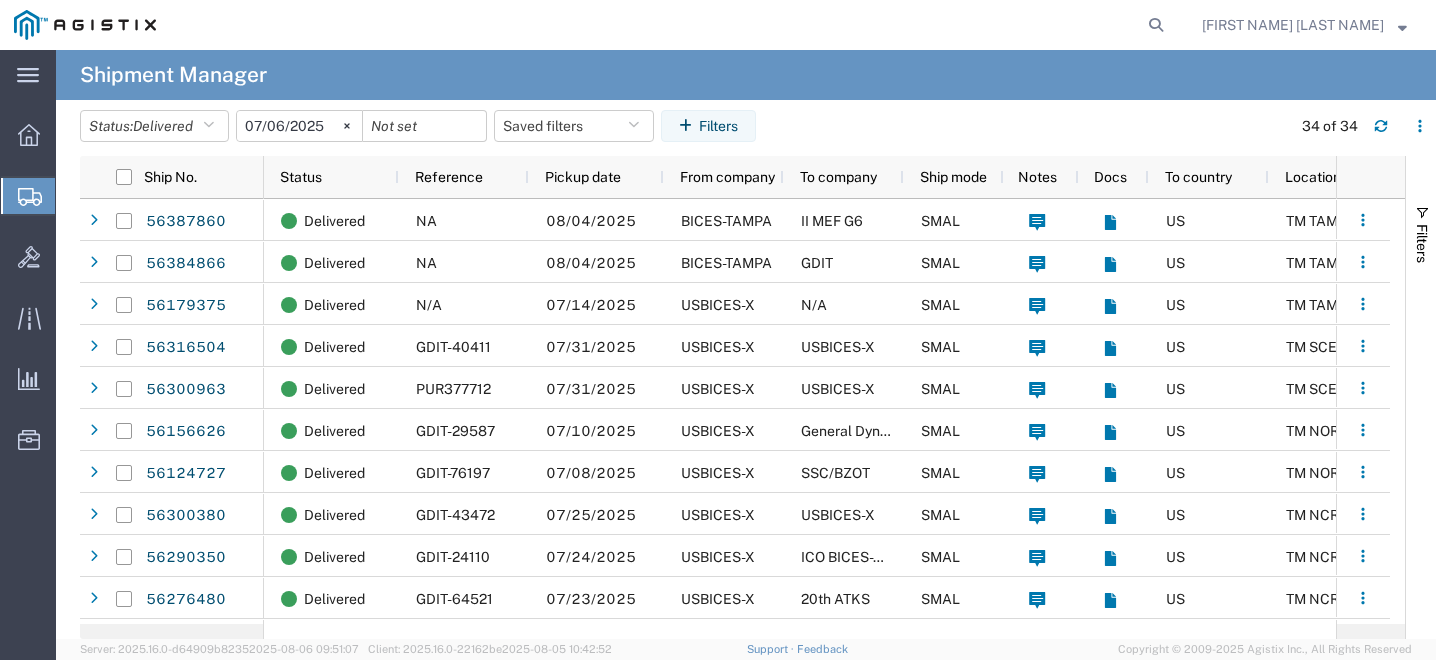 click 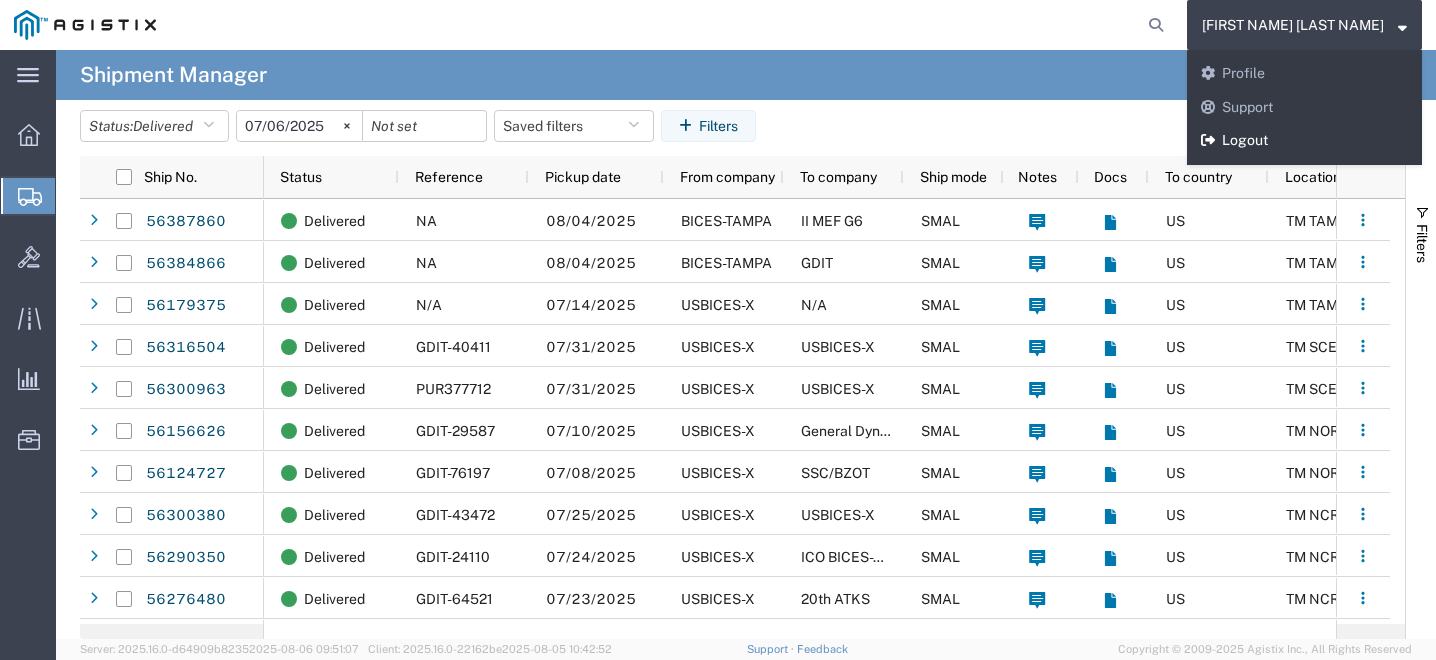 click on "Logout" 